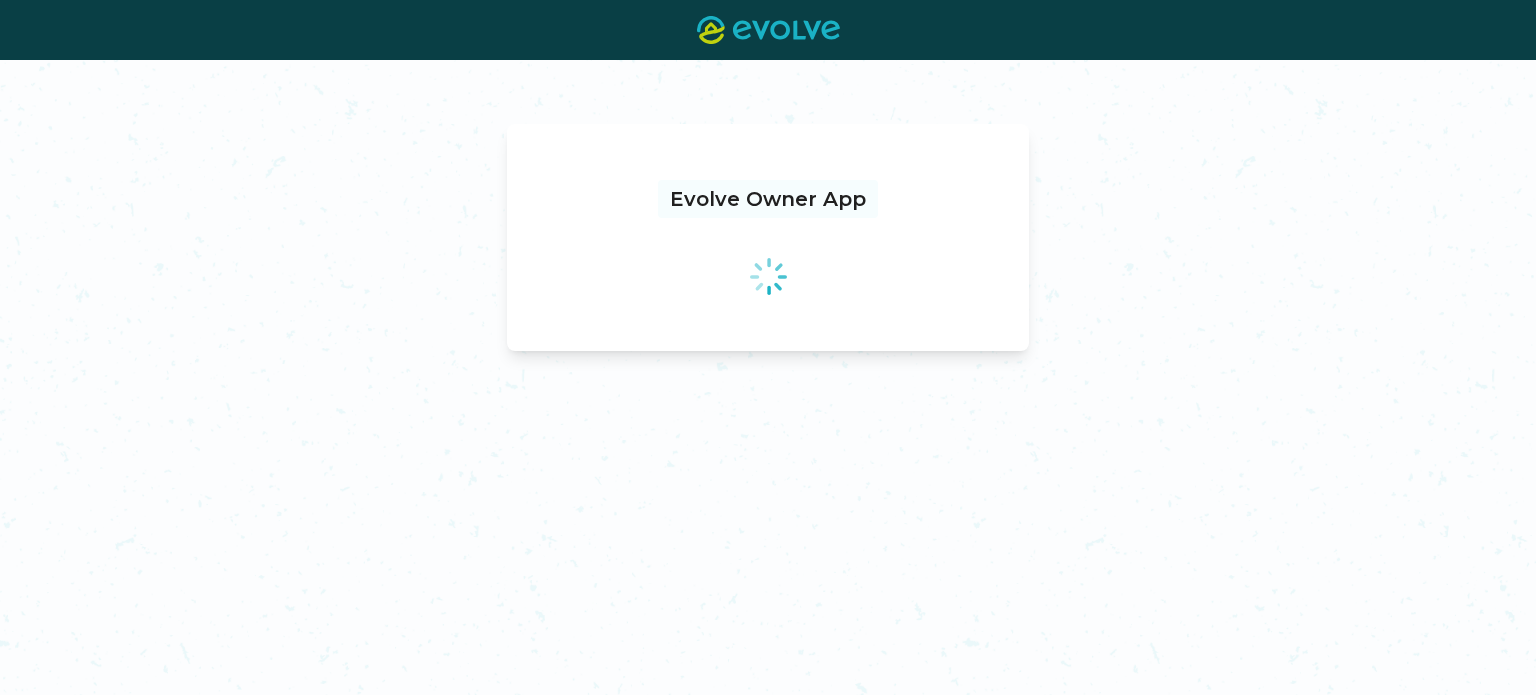scroll, scrollTop: 0, scrollLeft: 0, axis: both 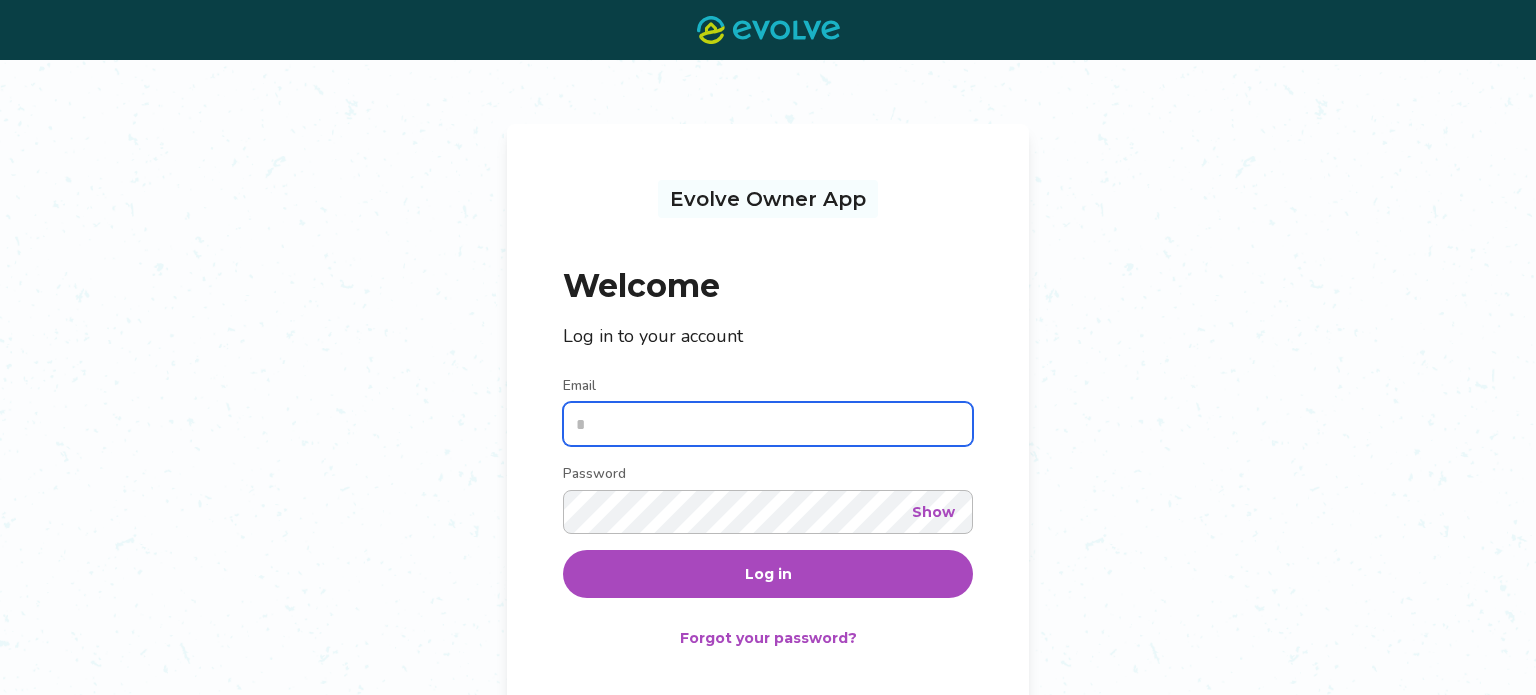 type on "**********" 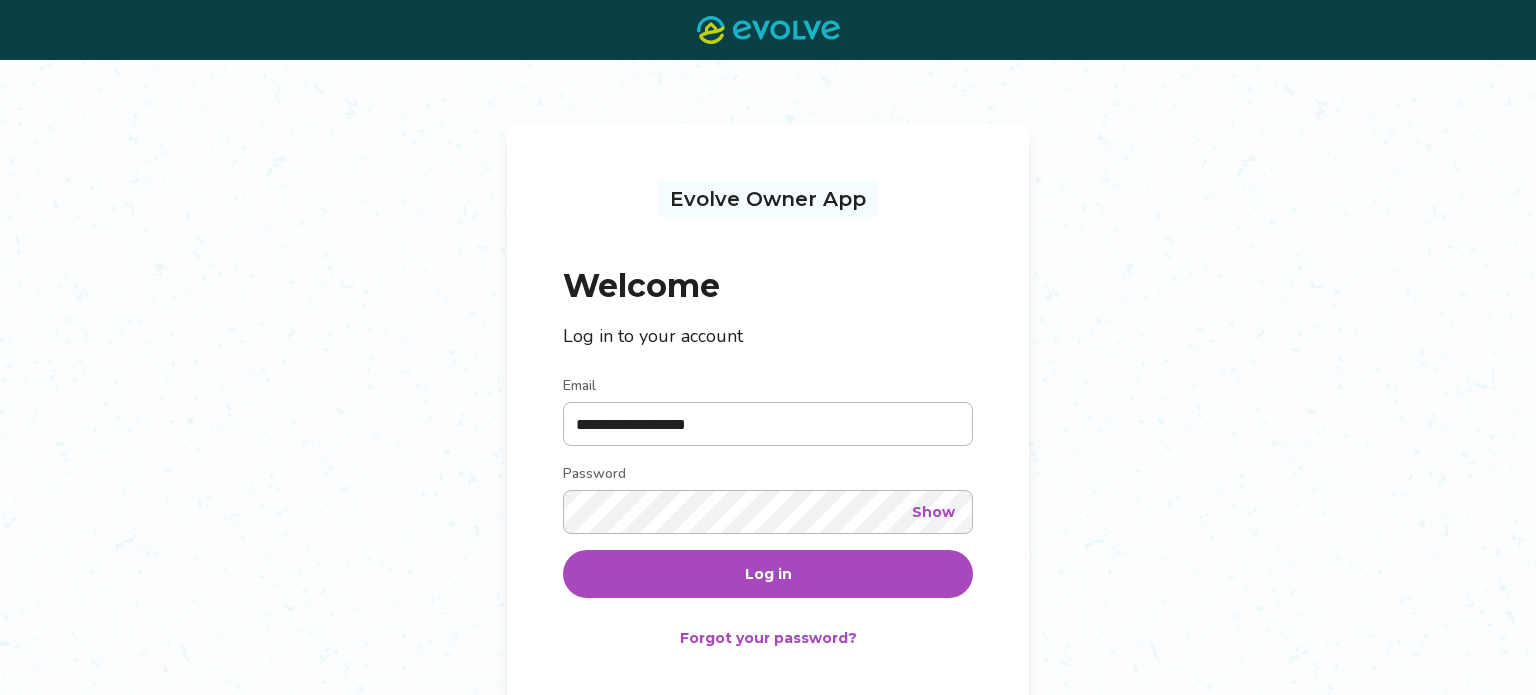 click on "Log in" at bounding box center [768, 574] 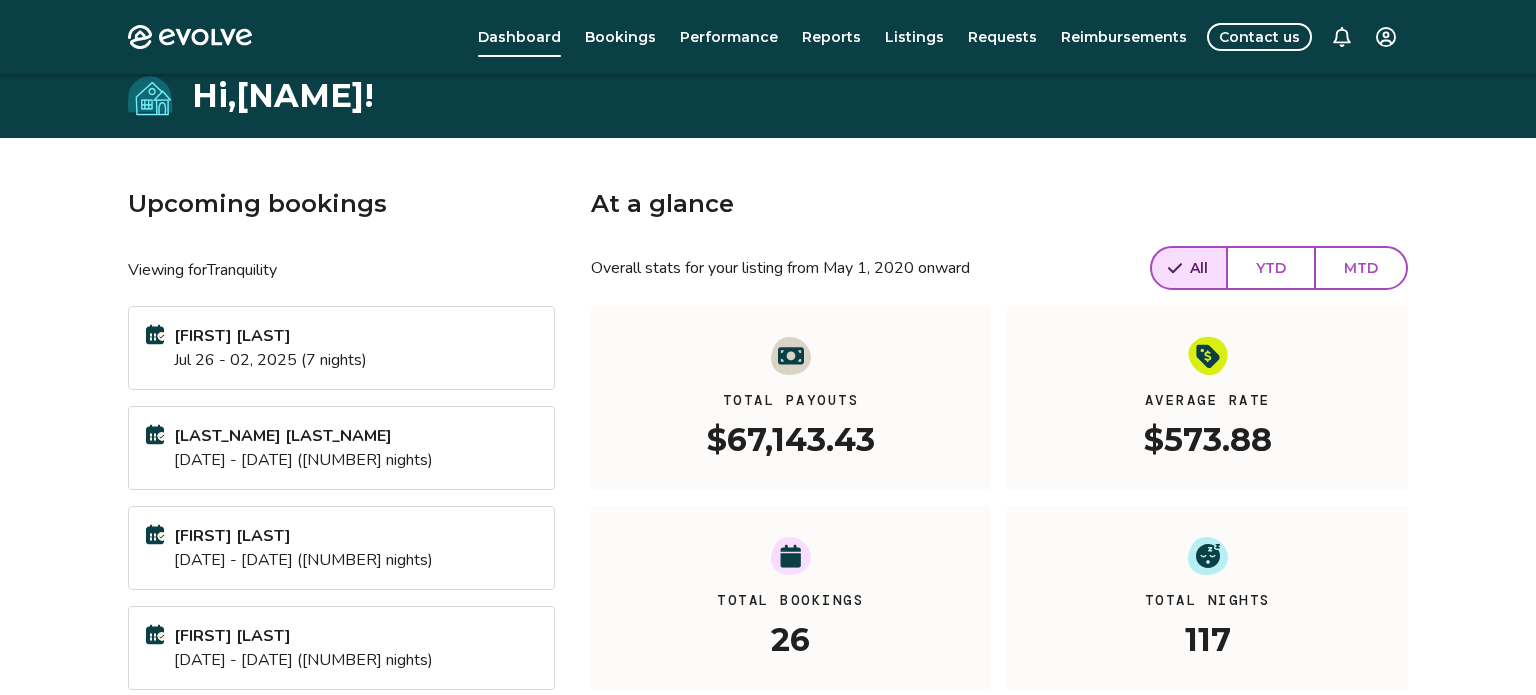 scroll, scrollTop: 64, scrollLeft: 0, axis: vertical 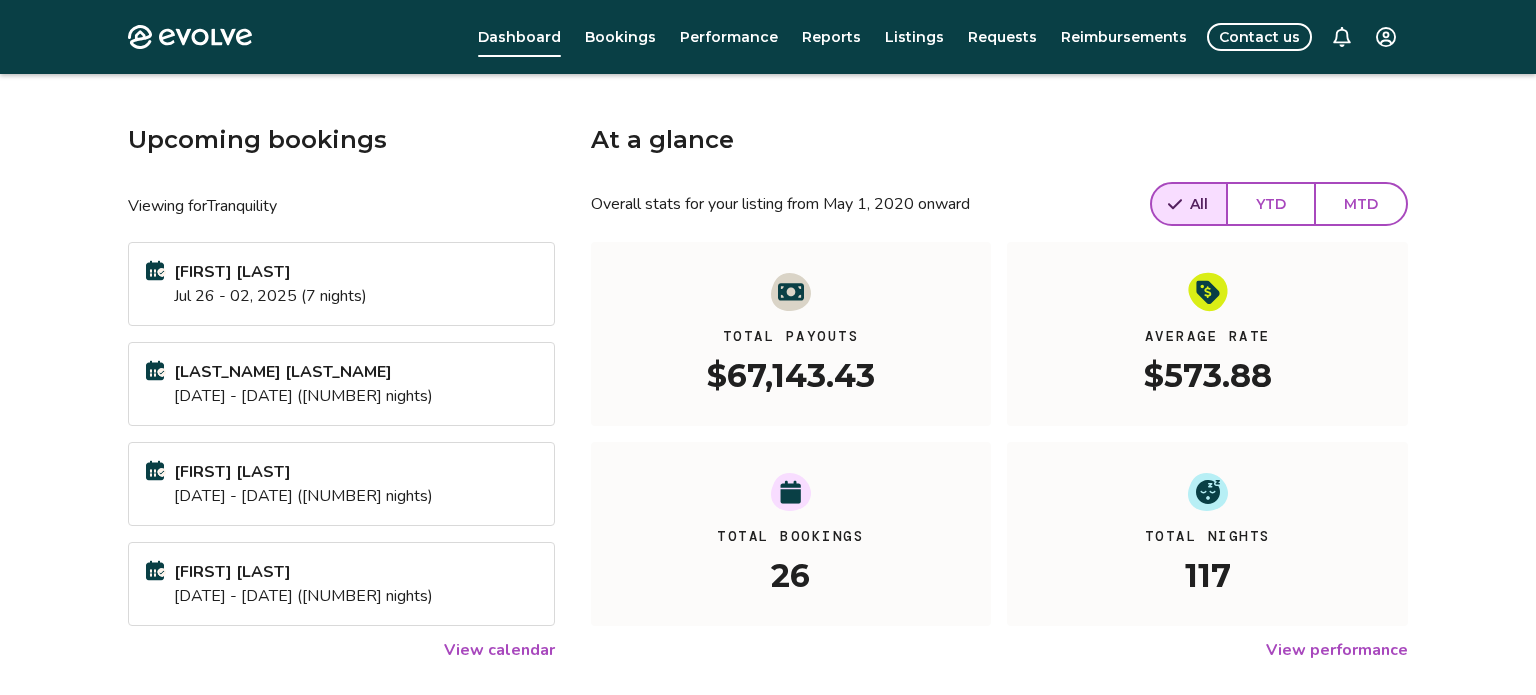 click on "$67,143.43" at bounding box center [791, 374] 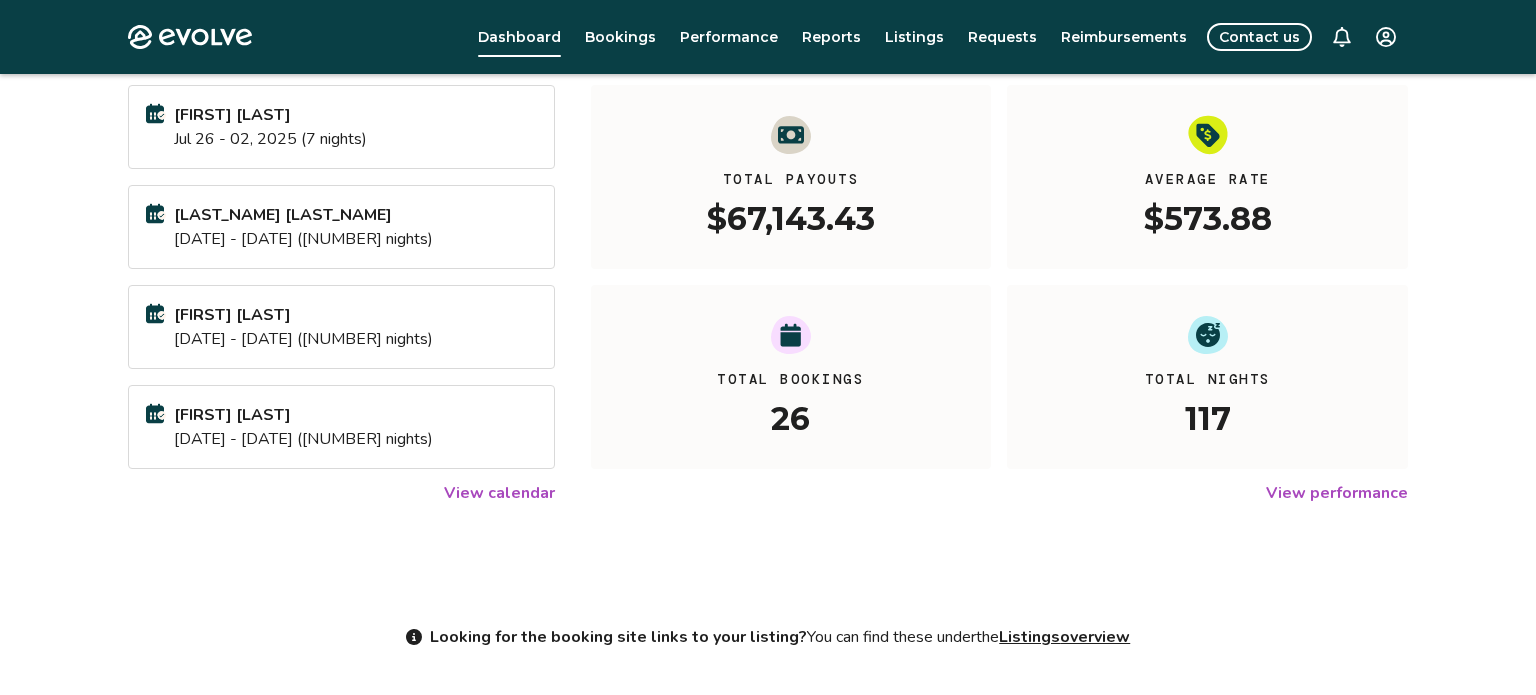 scroll, scrollTop: 0, scrollLeft: 0, axis: both 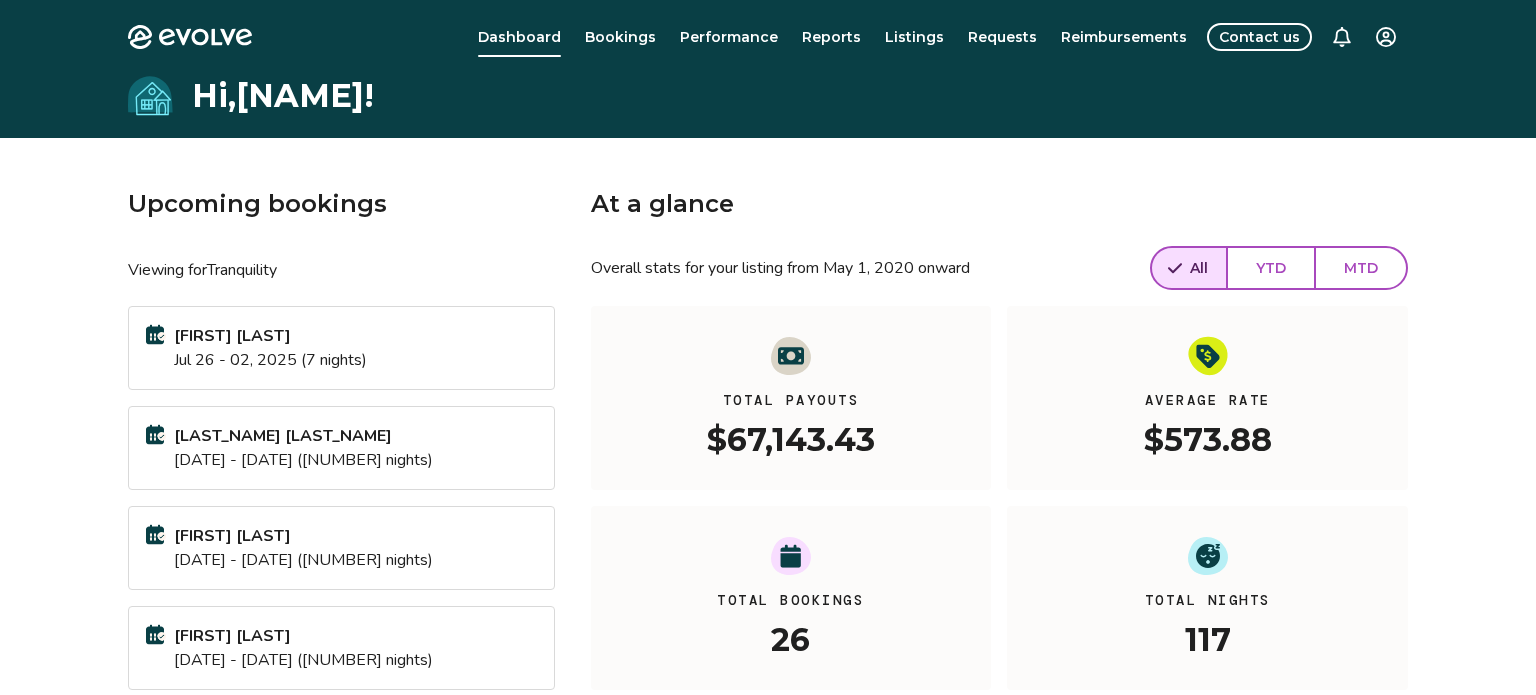 click on "Bookings" at bounding box center (620, 37) 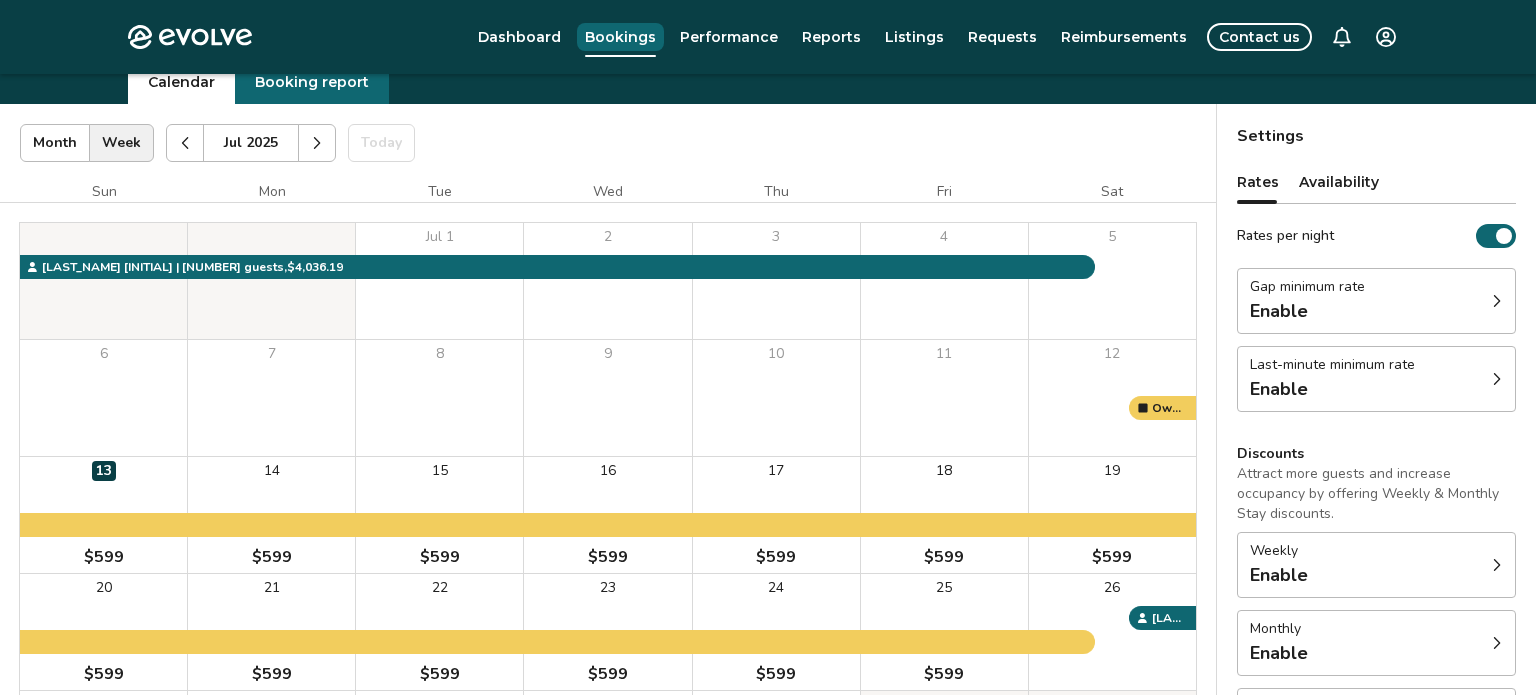 scroll, scrollTop: 0, scrollLeft: 0, axis: both 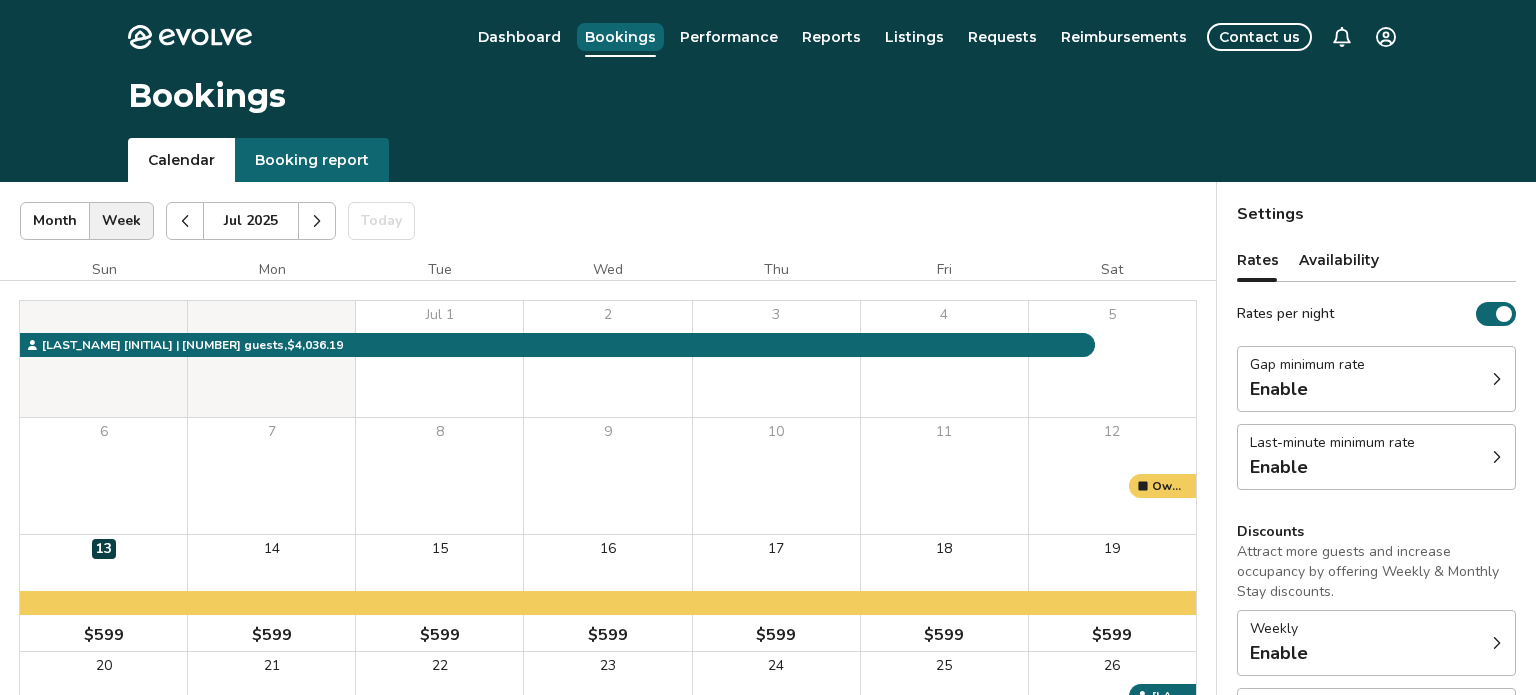click 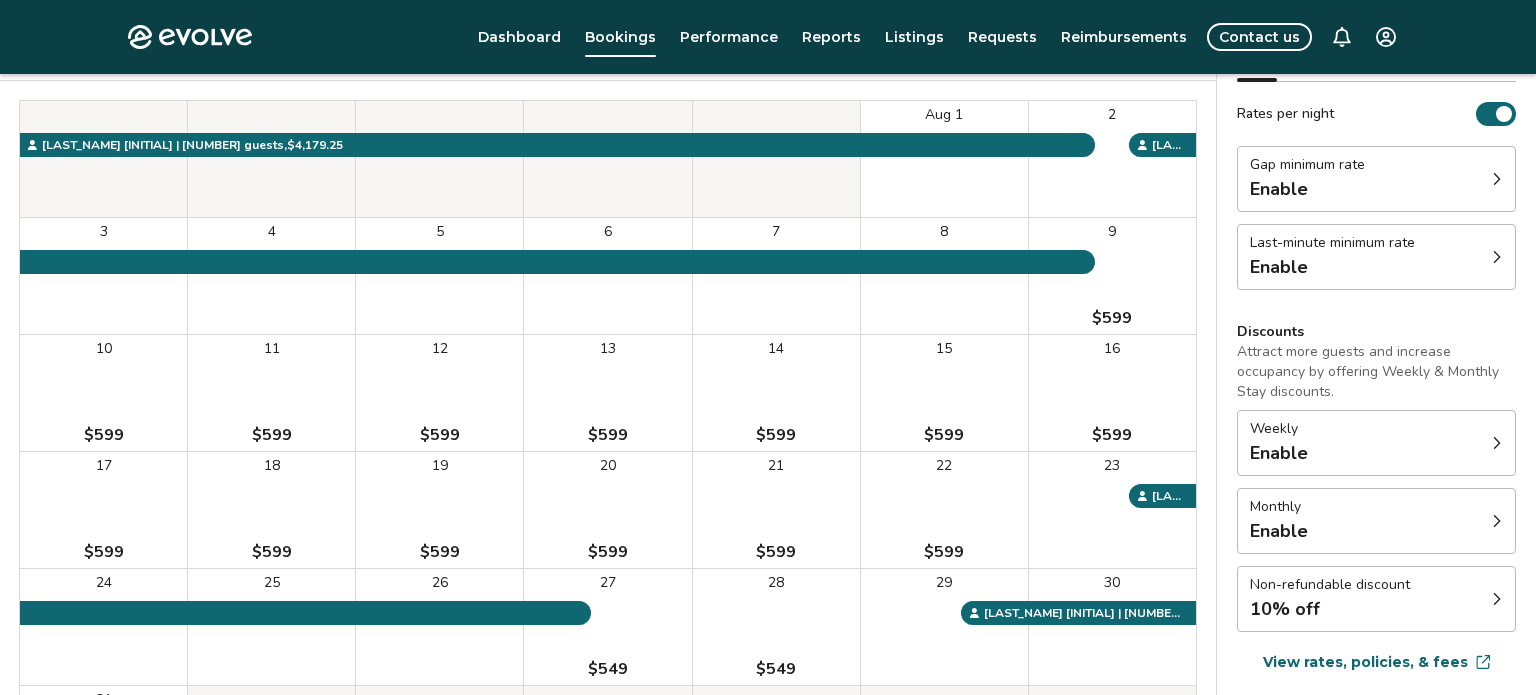 scroll, scrollTop: 204, scrollLeft: 0, axis: vertical 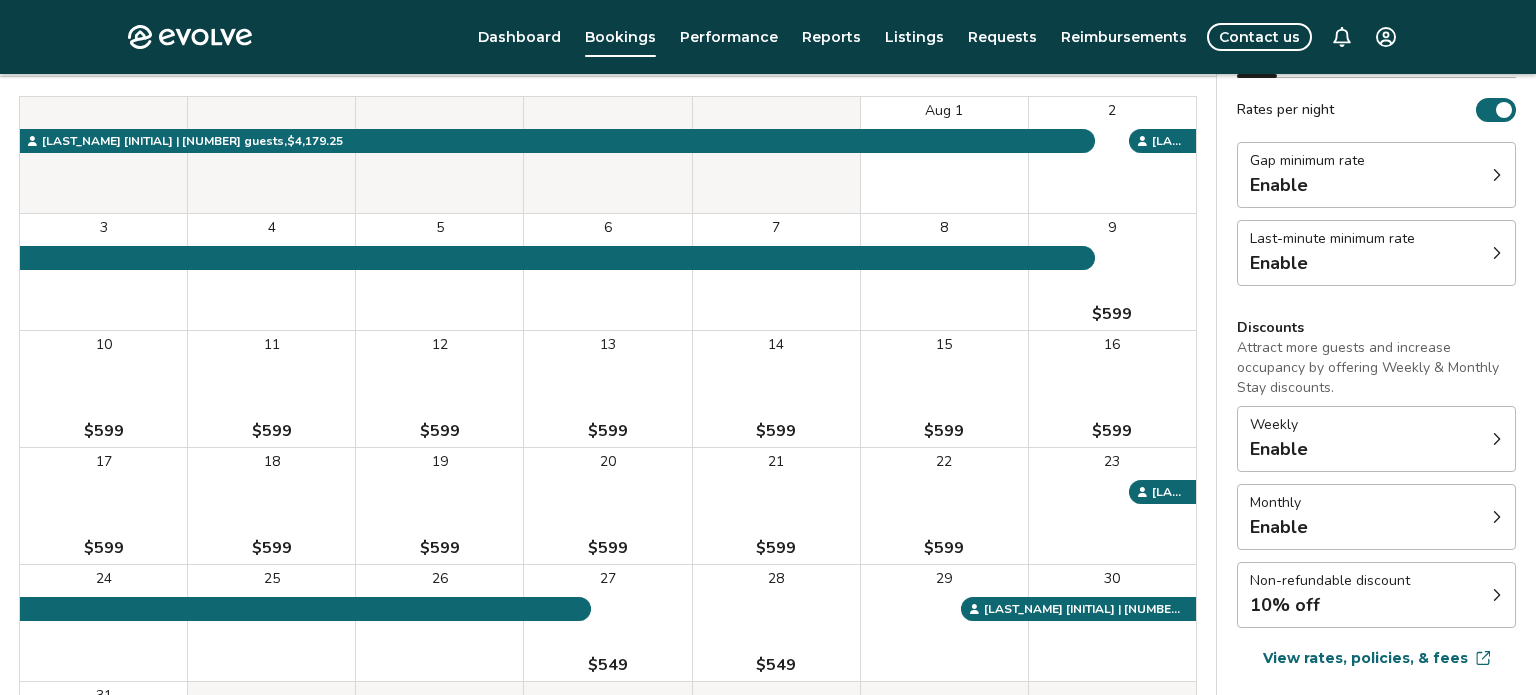 click on "[NUMBER] $[NUMBER]" at bounding box center [1112, 272] 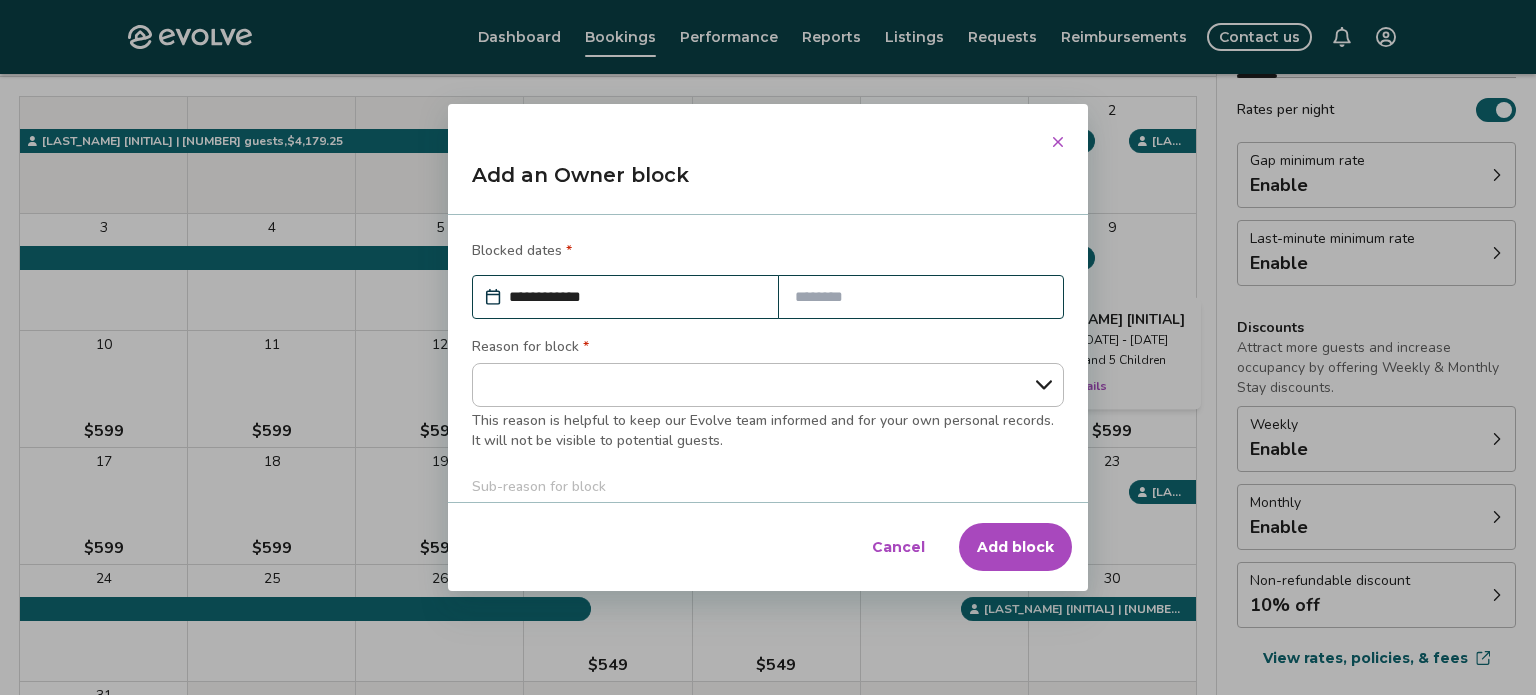 click at bounding box center [921, 297] 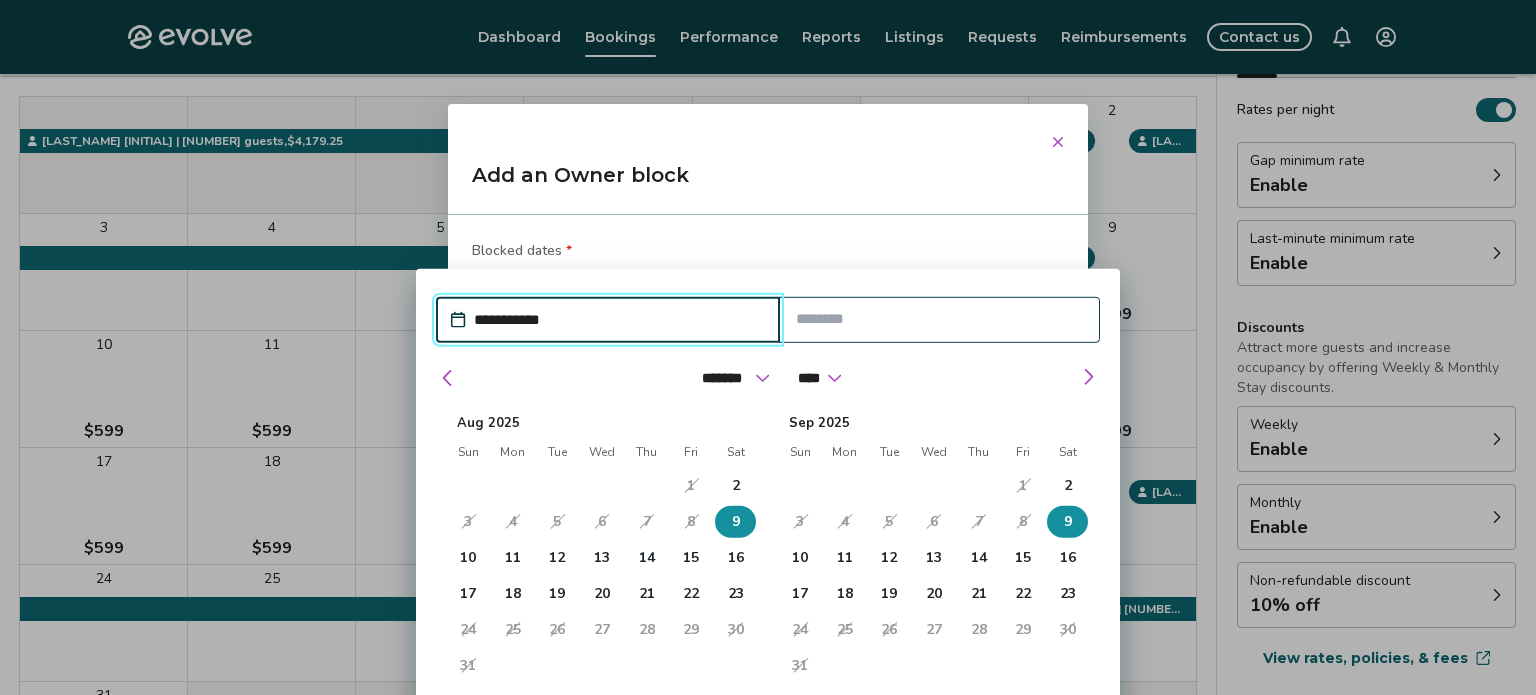 click on "13" at bounding box center [602, 558] 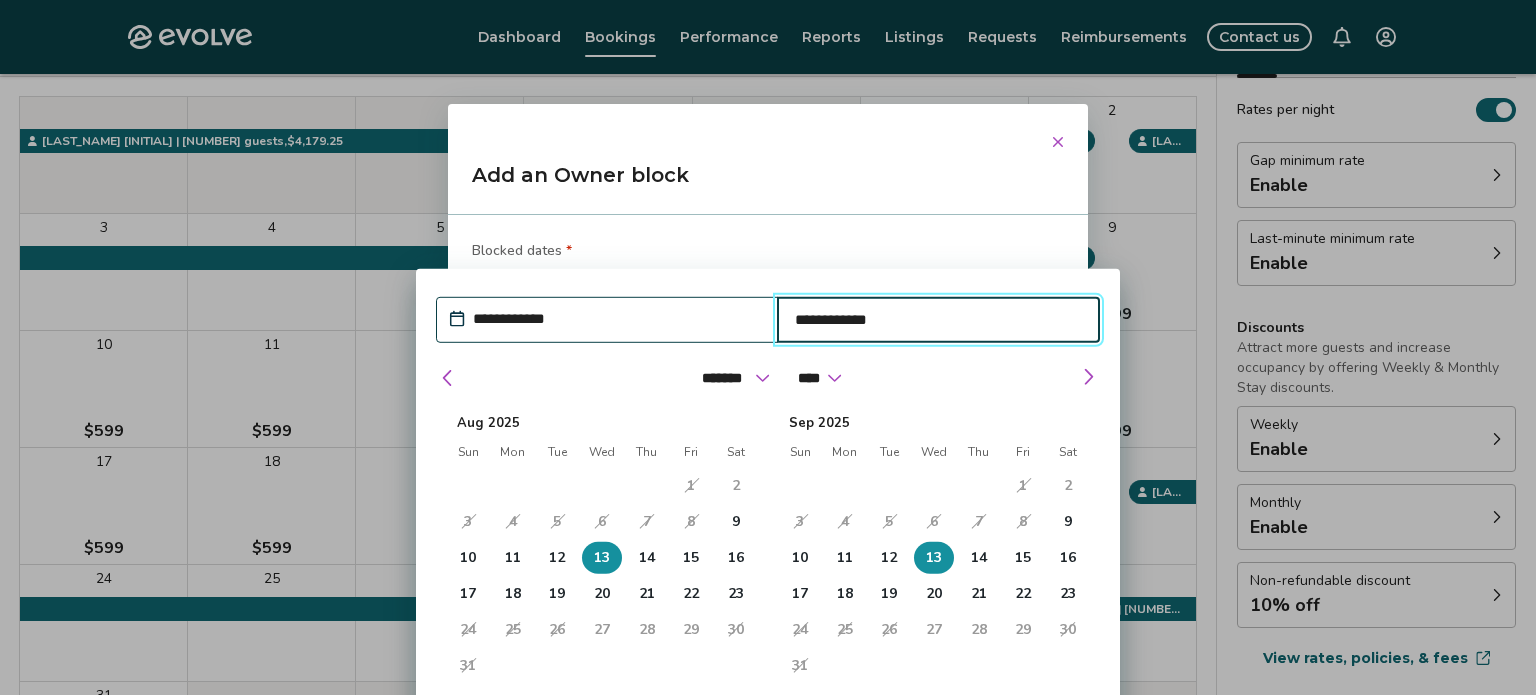 type on "*" 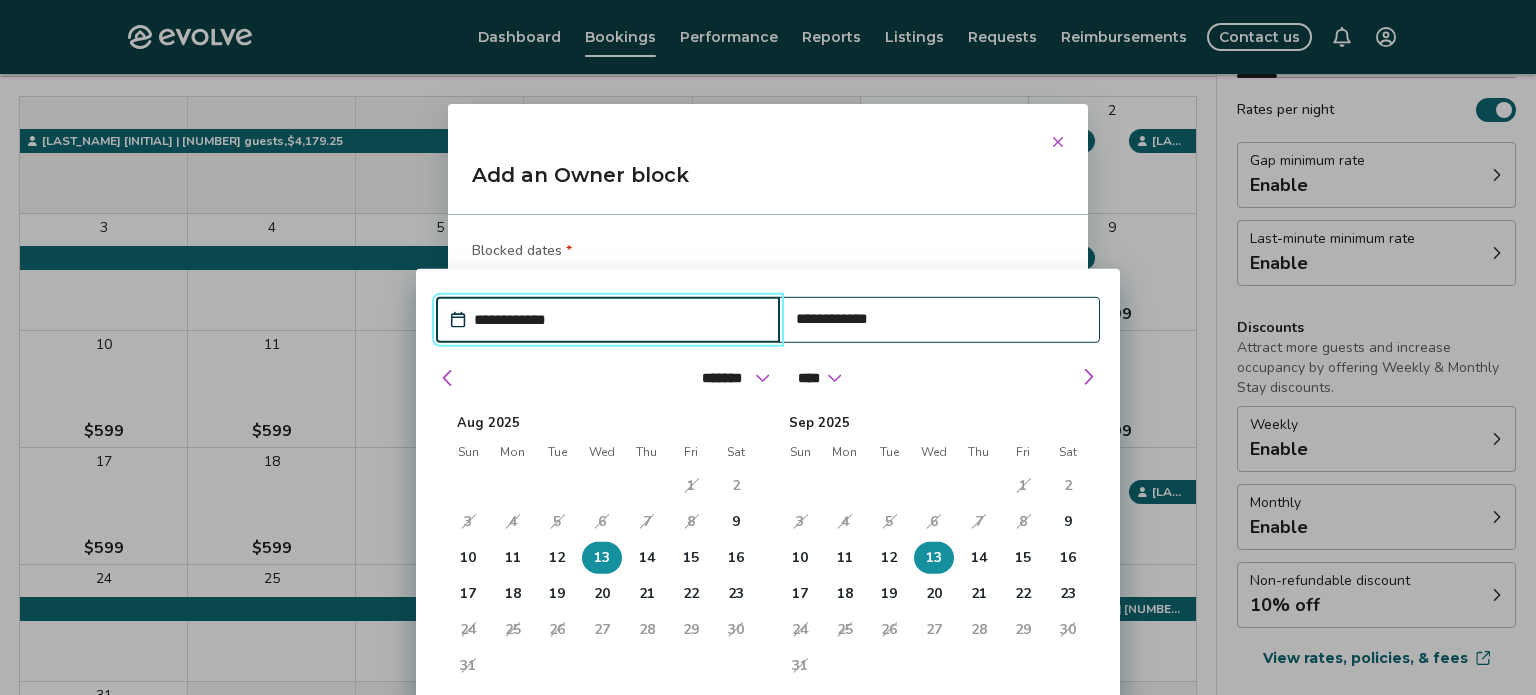 click on "13" at bounding box center (602, 558) 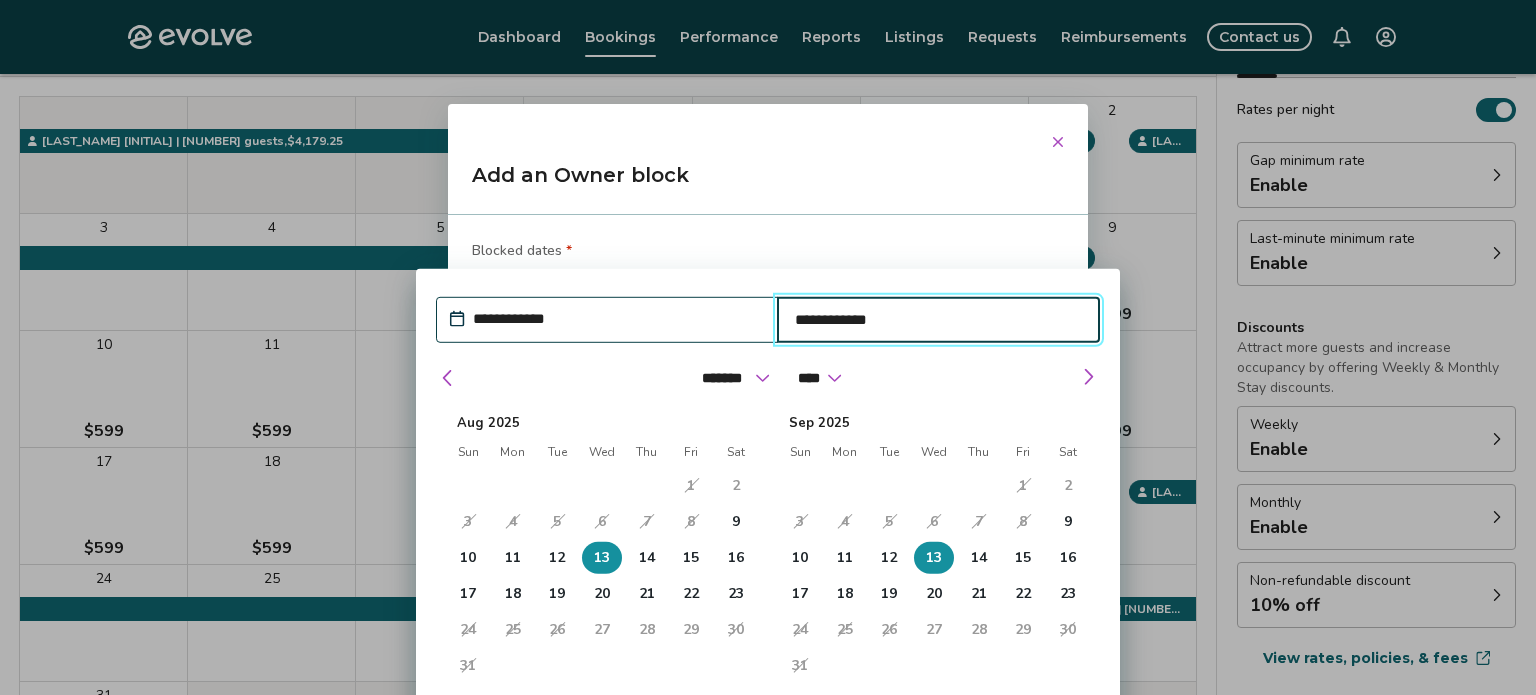 click on "9" at bounding box center (736, 522) 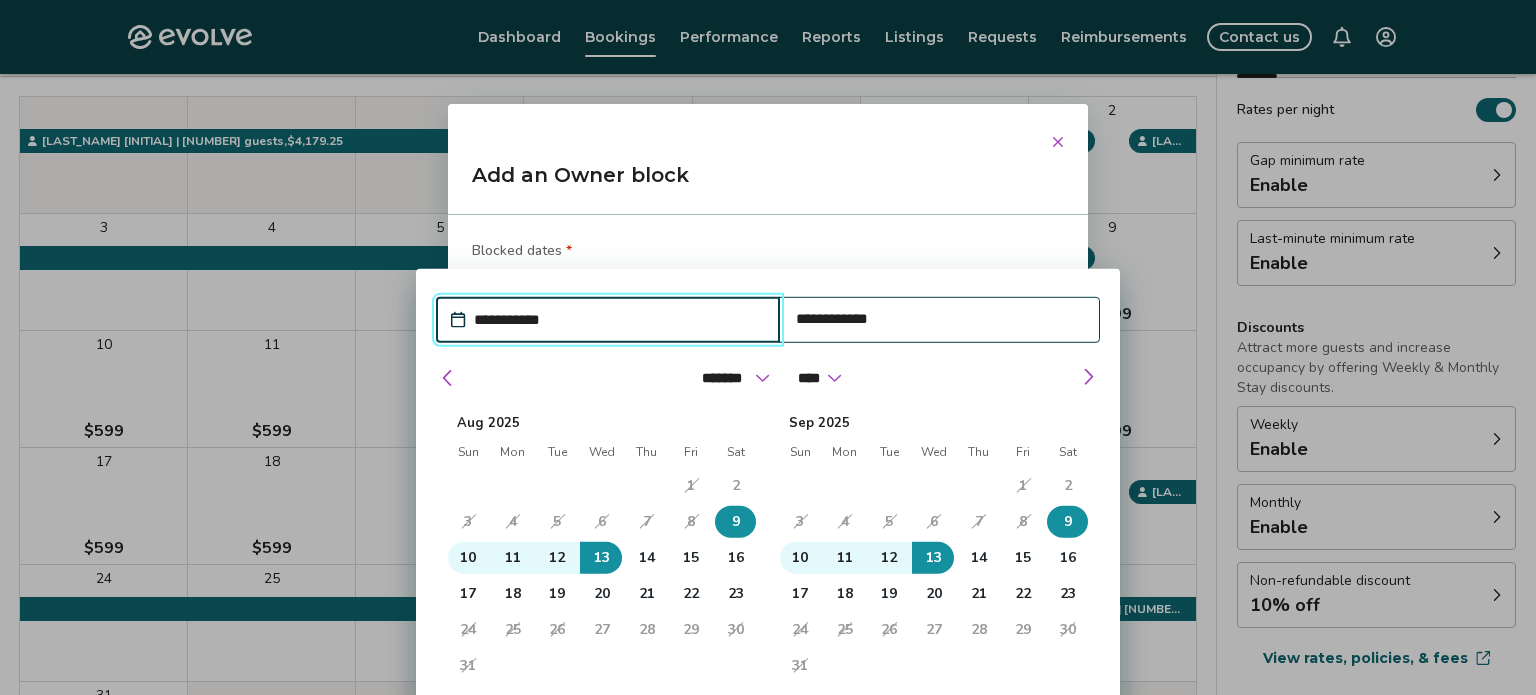 click on "9" at bounding box center [1068, 522] 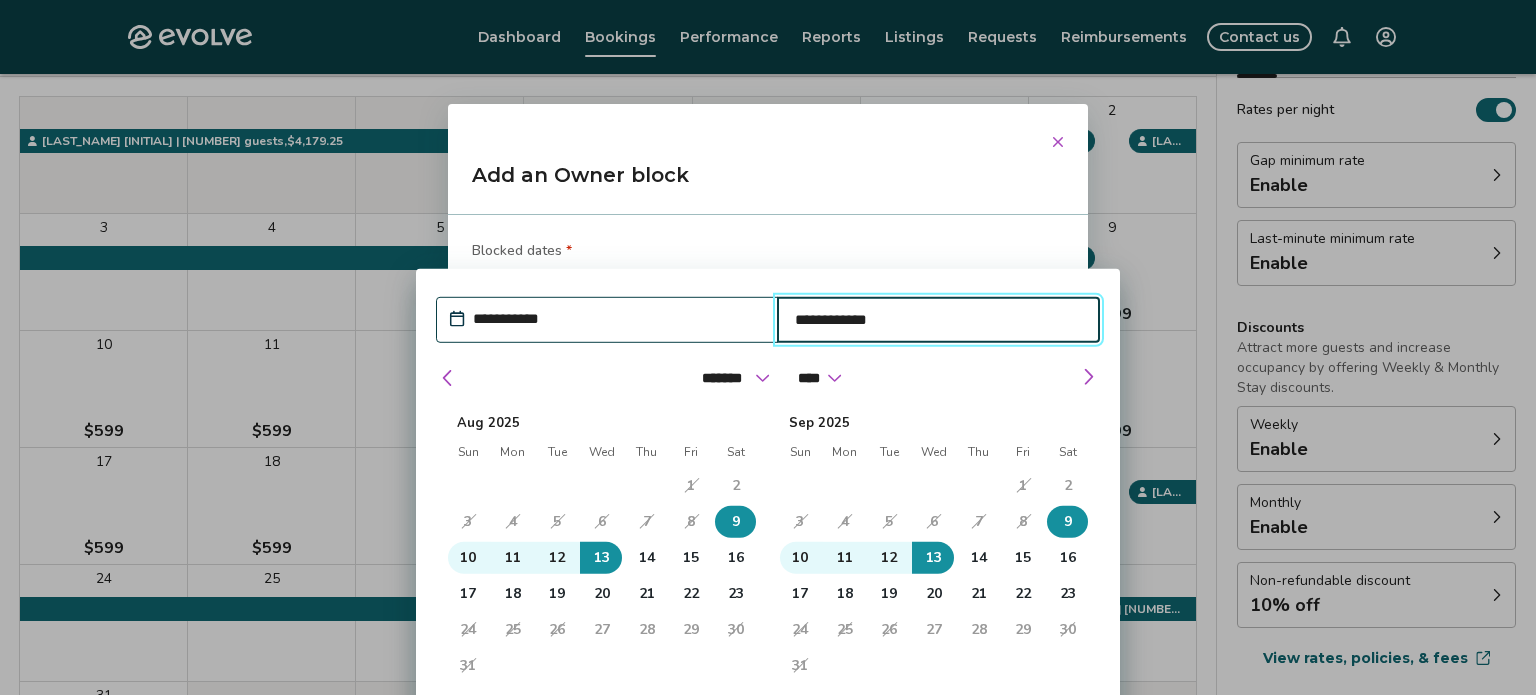 click on "13" at bounding box center [934, 558] 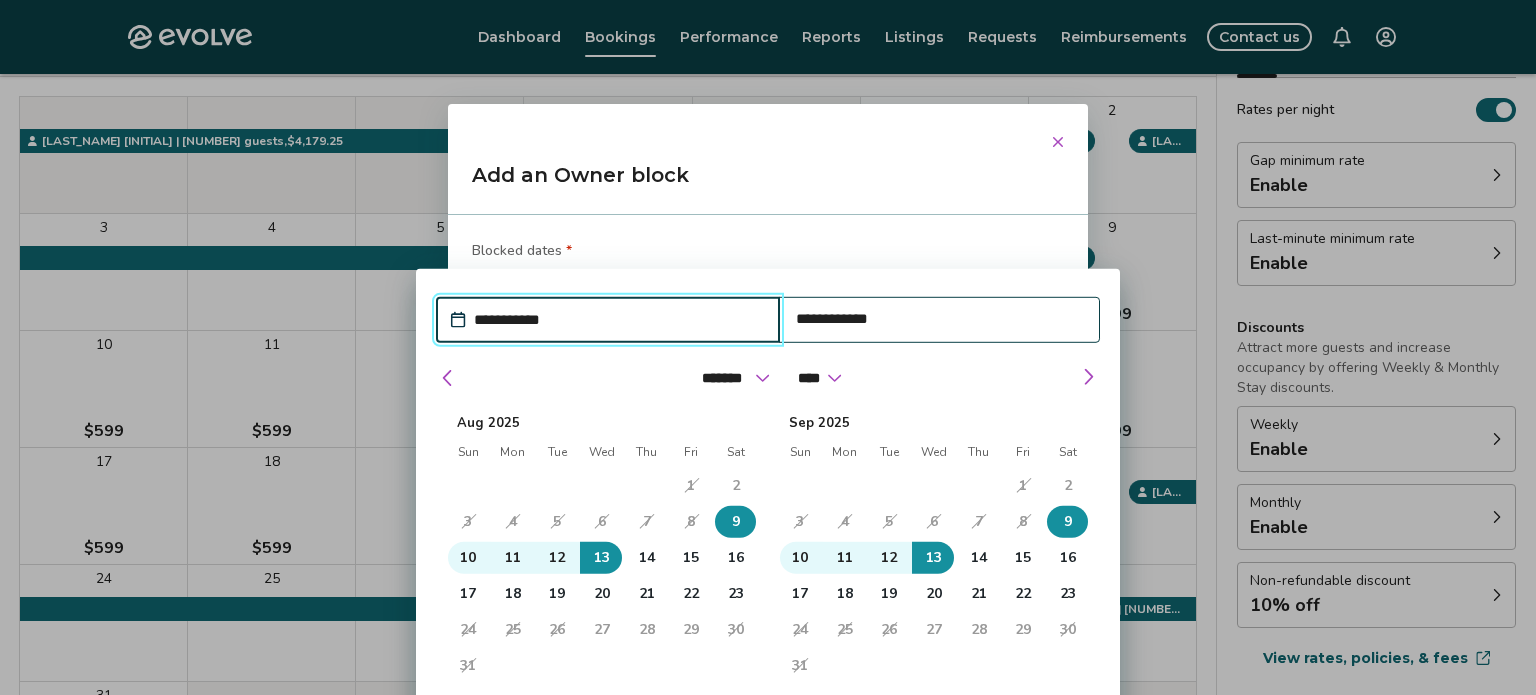 click on "**********" at bounding box center [940, 319] 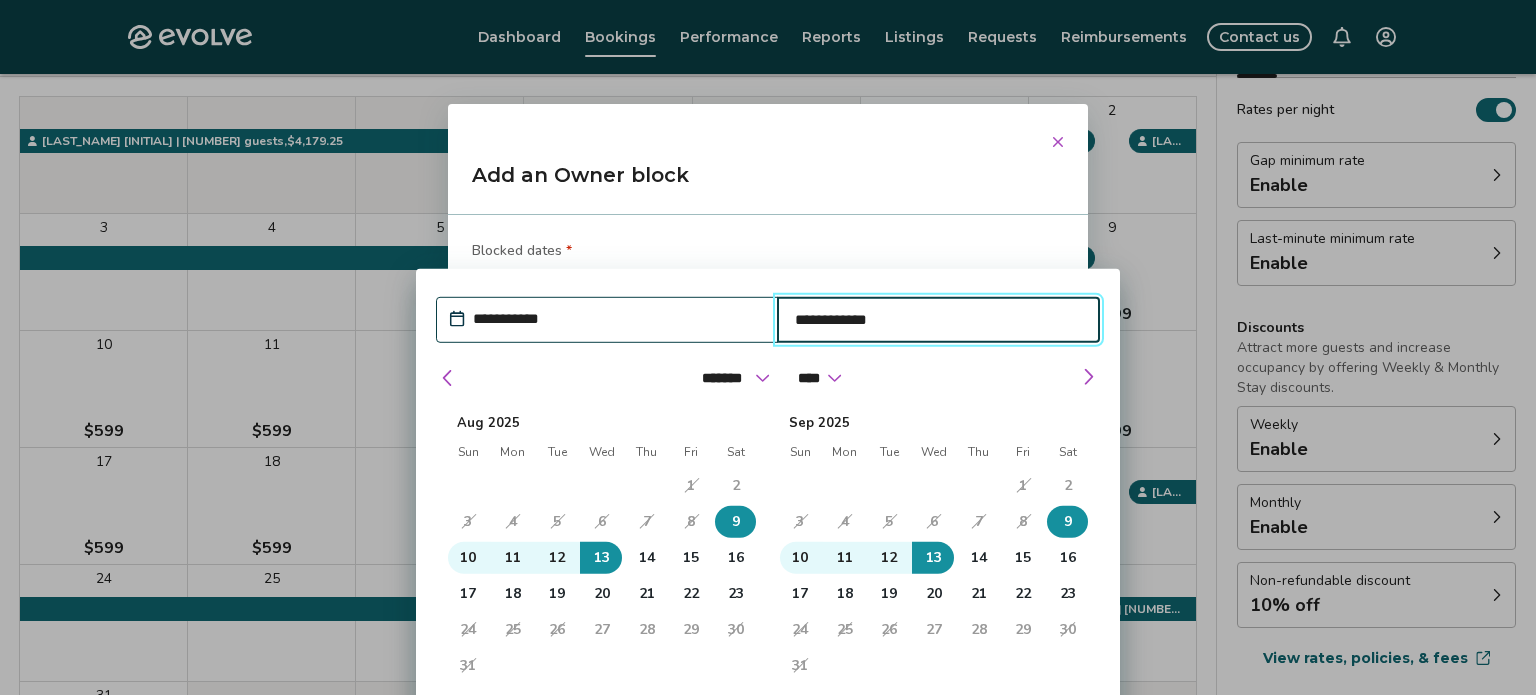 click 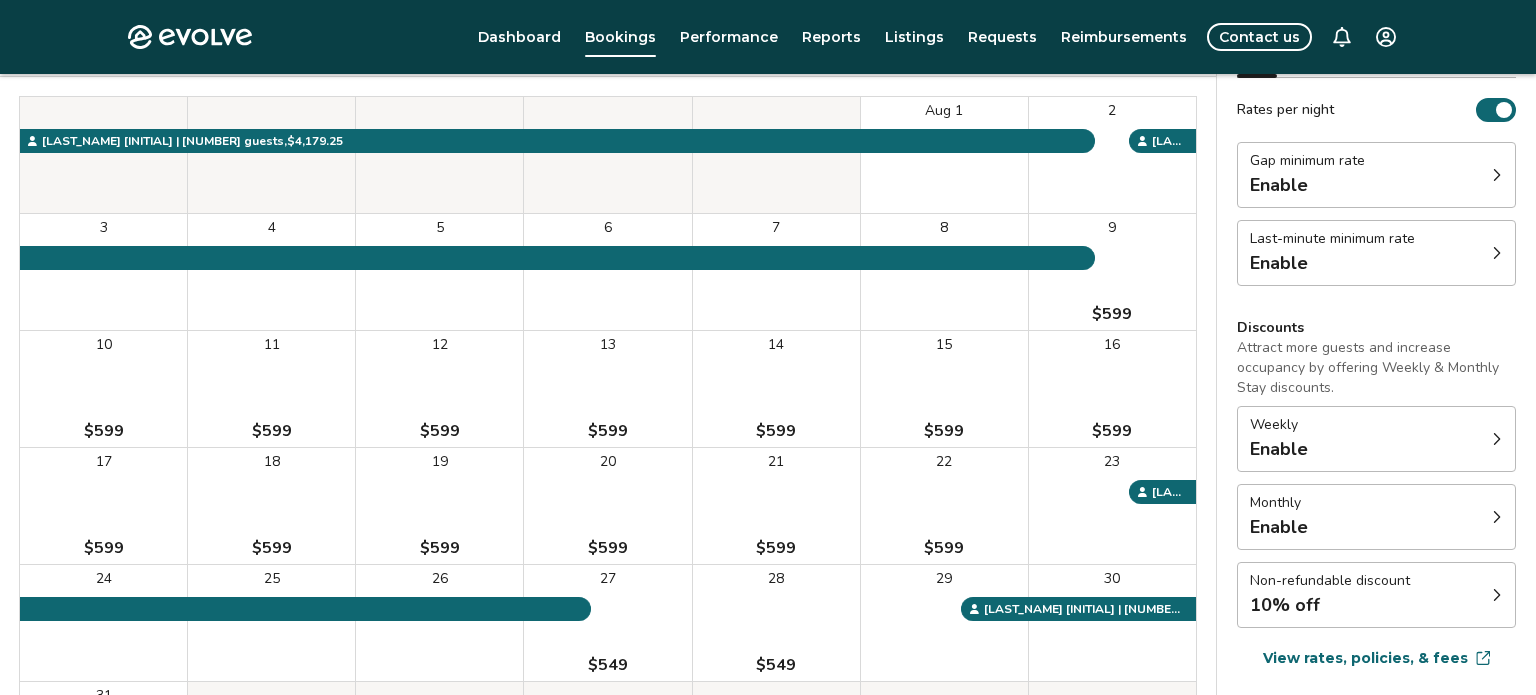 click on "Bookings" at bounding box center [620, 37] 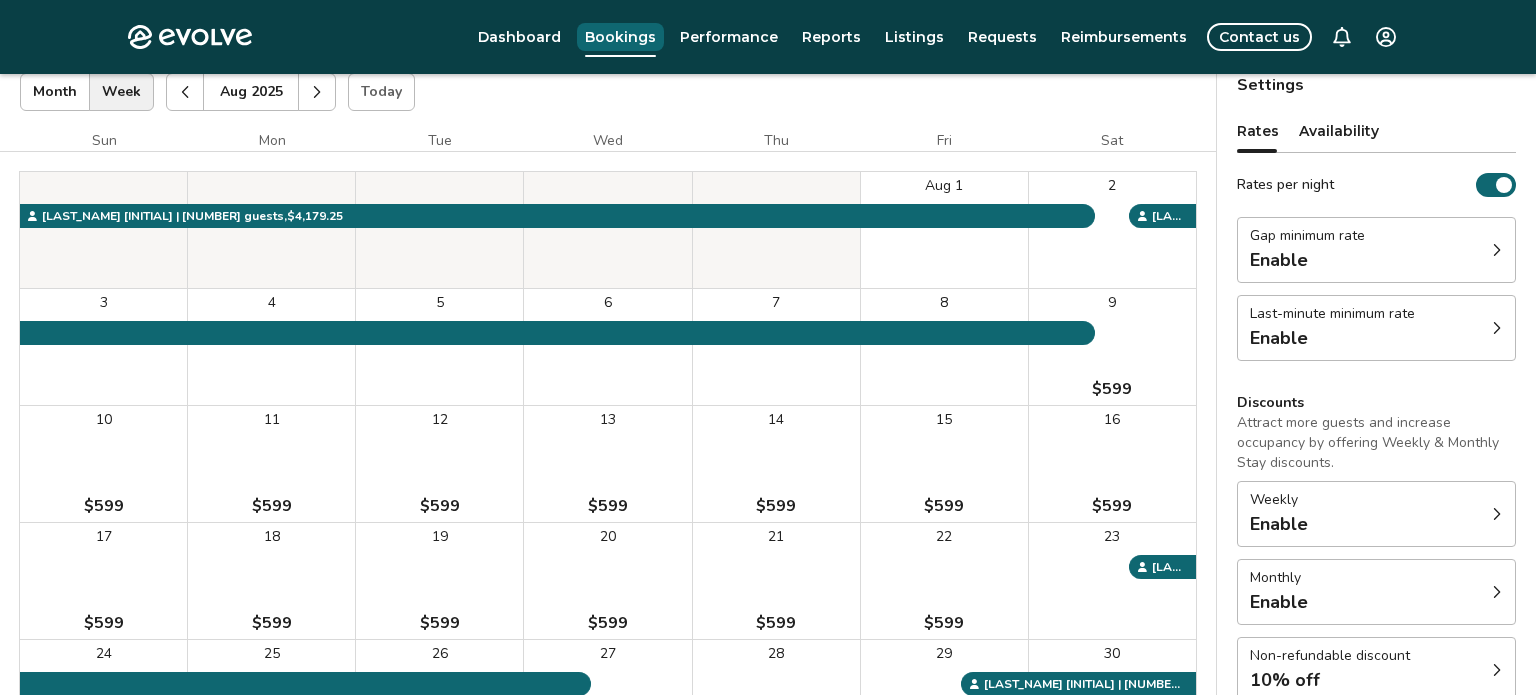 scroll, scrollTop: 0, scrollLeft: 0, axis: both 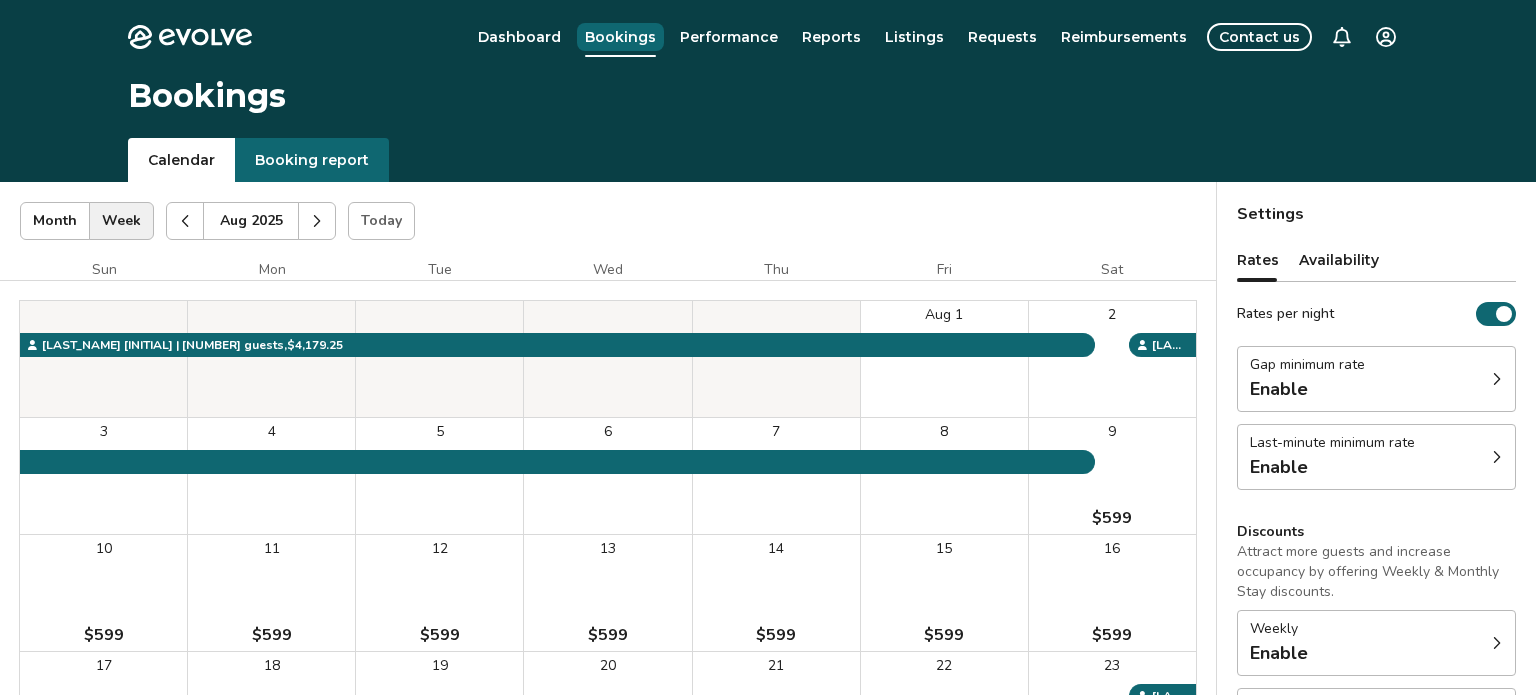 click on "Dashboard" at bounding box center [519, 37] 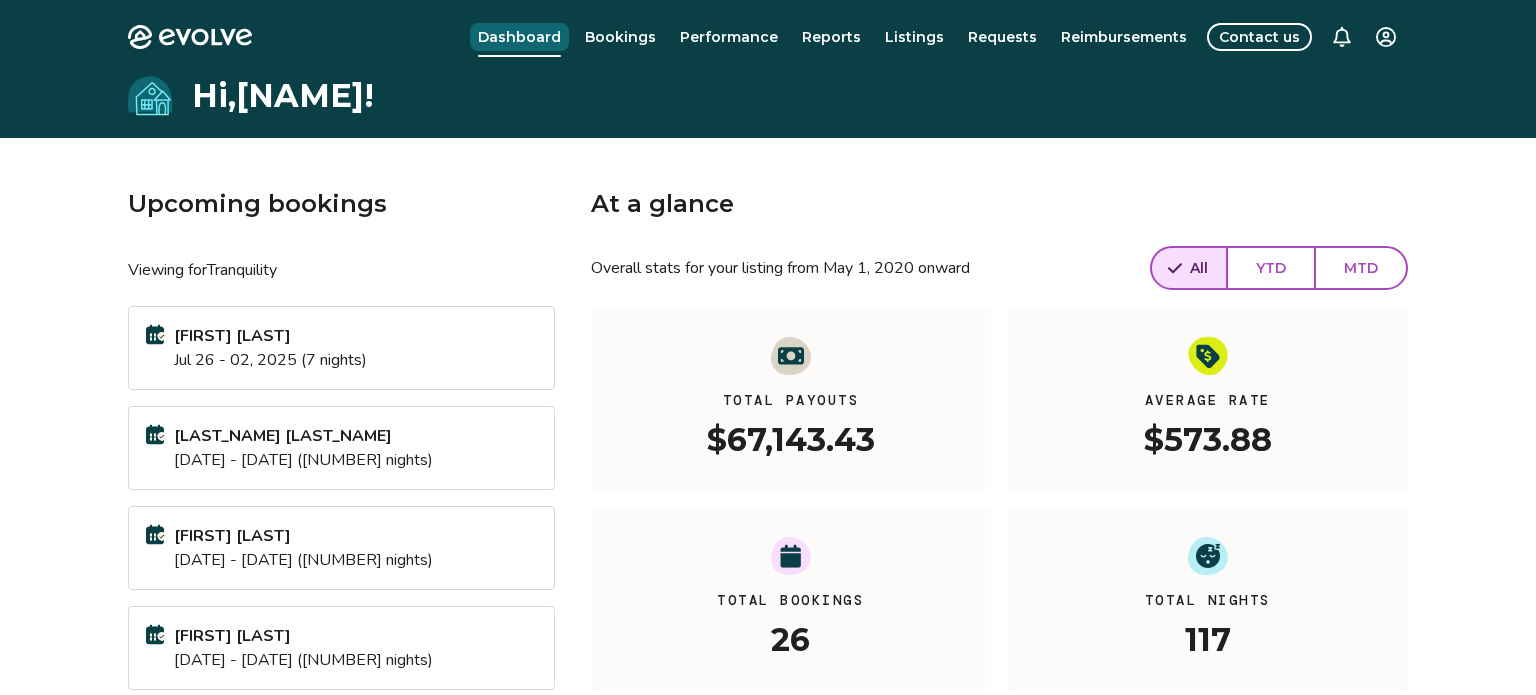 click on "Upcoming bookings Viewing for  Tranquility [LAST_NAME] [LAST_NAME] [DATE] - [DATE] ([NUMBER] nights) [LAST_NAME] [LAST_NAME] [DATE] - [DATE] ([NUMBER] nights) [LAST_NAME] [LAST_NAME] [DATE] - [DATE] ([NUMBER] nights) [LAST_NAME] [LAST_NAME] [DATE] - [DATE] ([NUMBER] nights) View calendar At a glance Overall stats for your listing from [DATE] onward All YTD MTD Total Payouts $[NUMBER] Average Rate $[NUMBER] Total Bookings [NUMBER] Total Nights [NUMBER] View performance Looking for the booking site links to your listing?  You can find these under  the  Listings  overview" at bounding box center (768, 544) 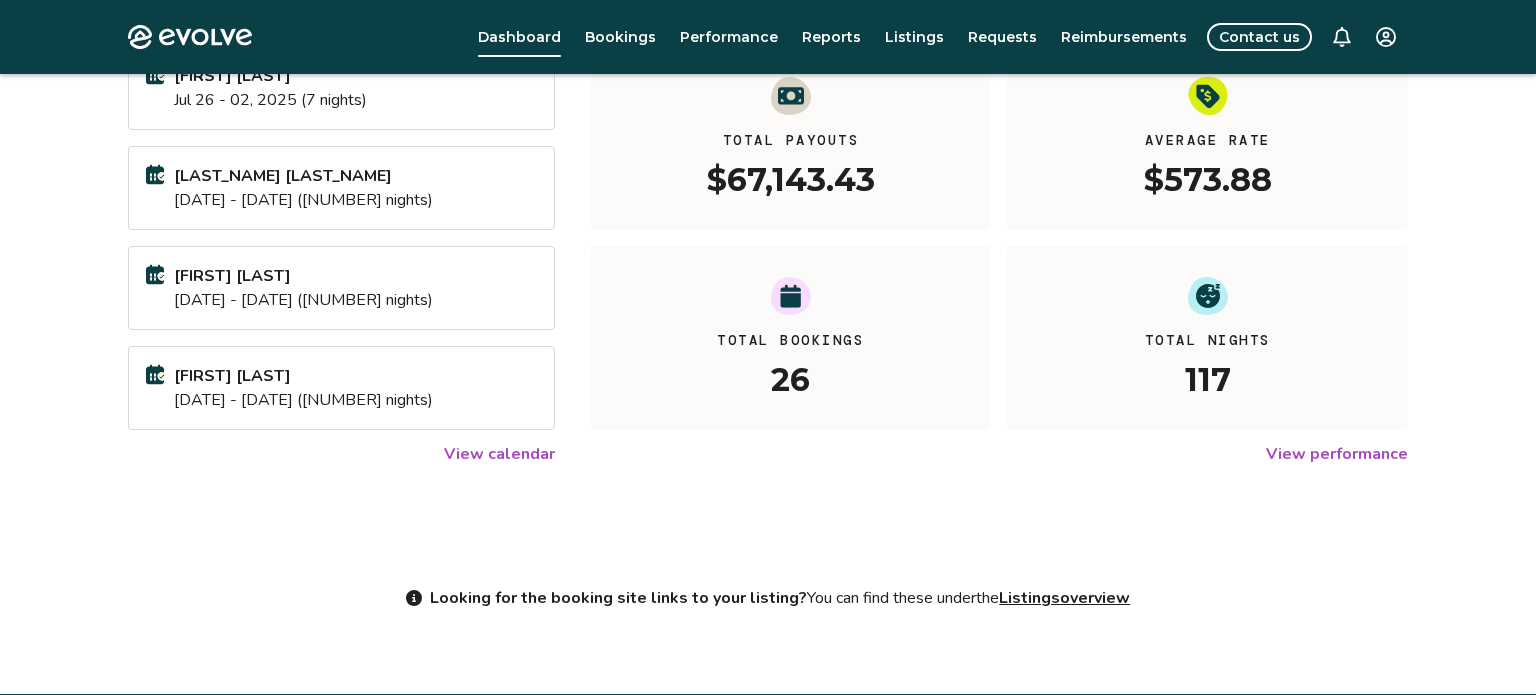 scroll, scrollTop: 259, scrollLeft: 0, axis: vertical 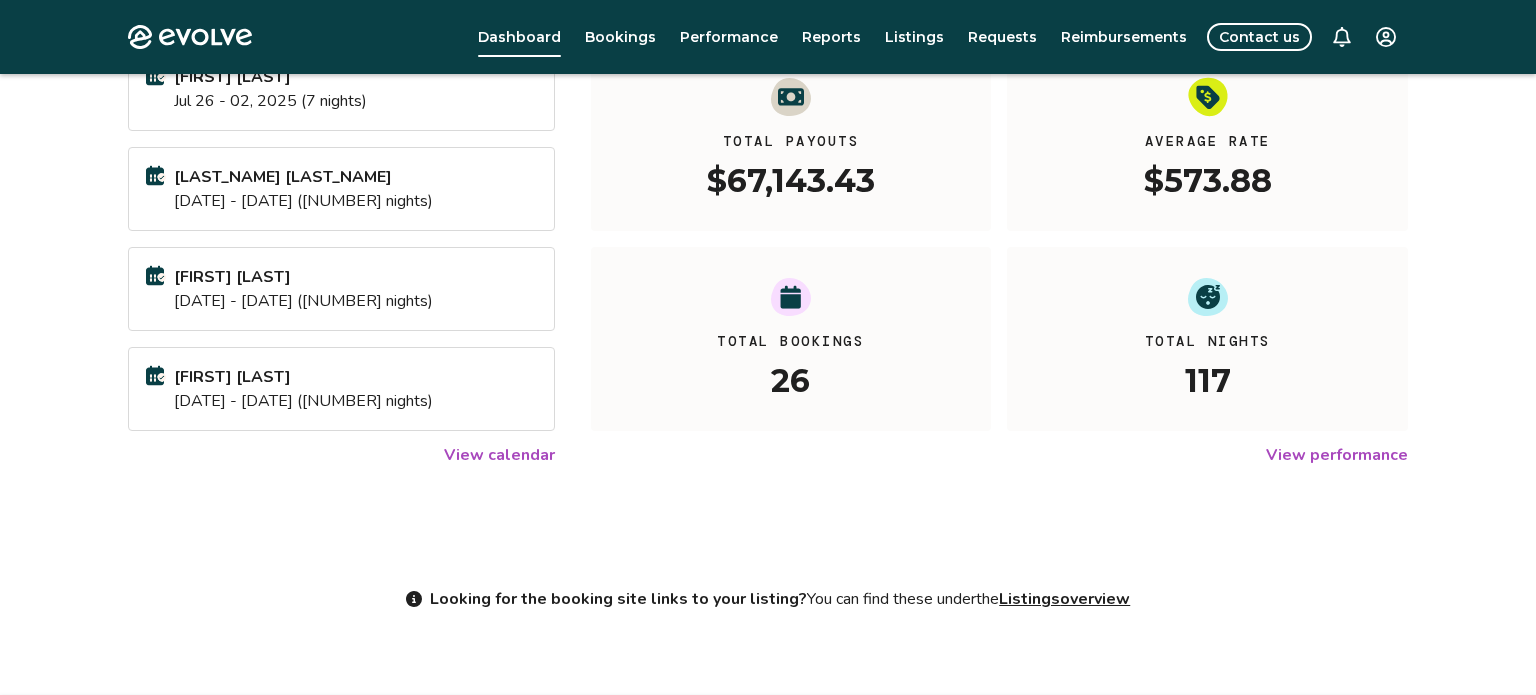 click on "View calendar" at bounding box center [499, 455] 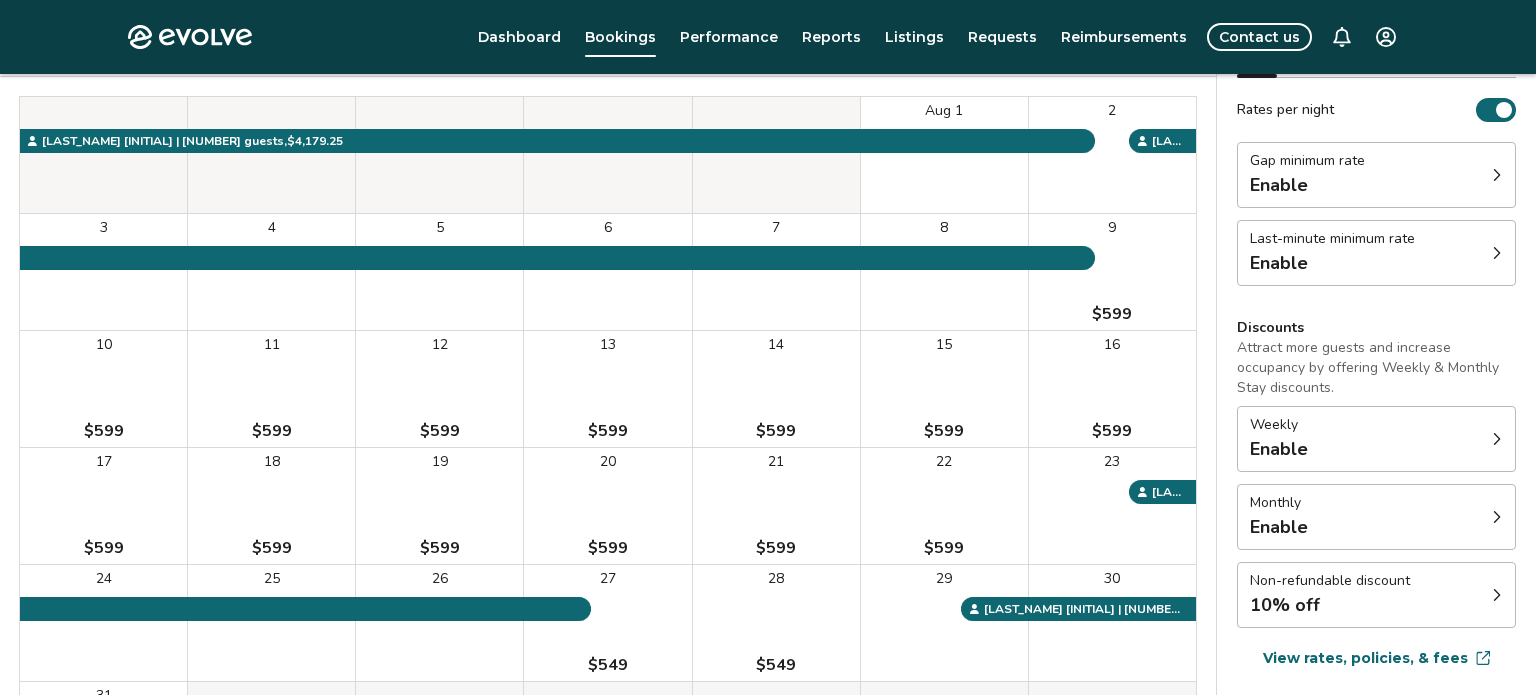 scroll, scrollTop: 203, scrollLeft: 0, axis: vertical 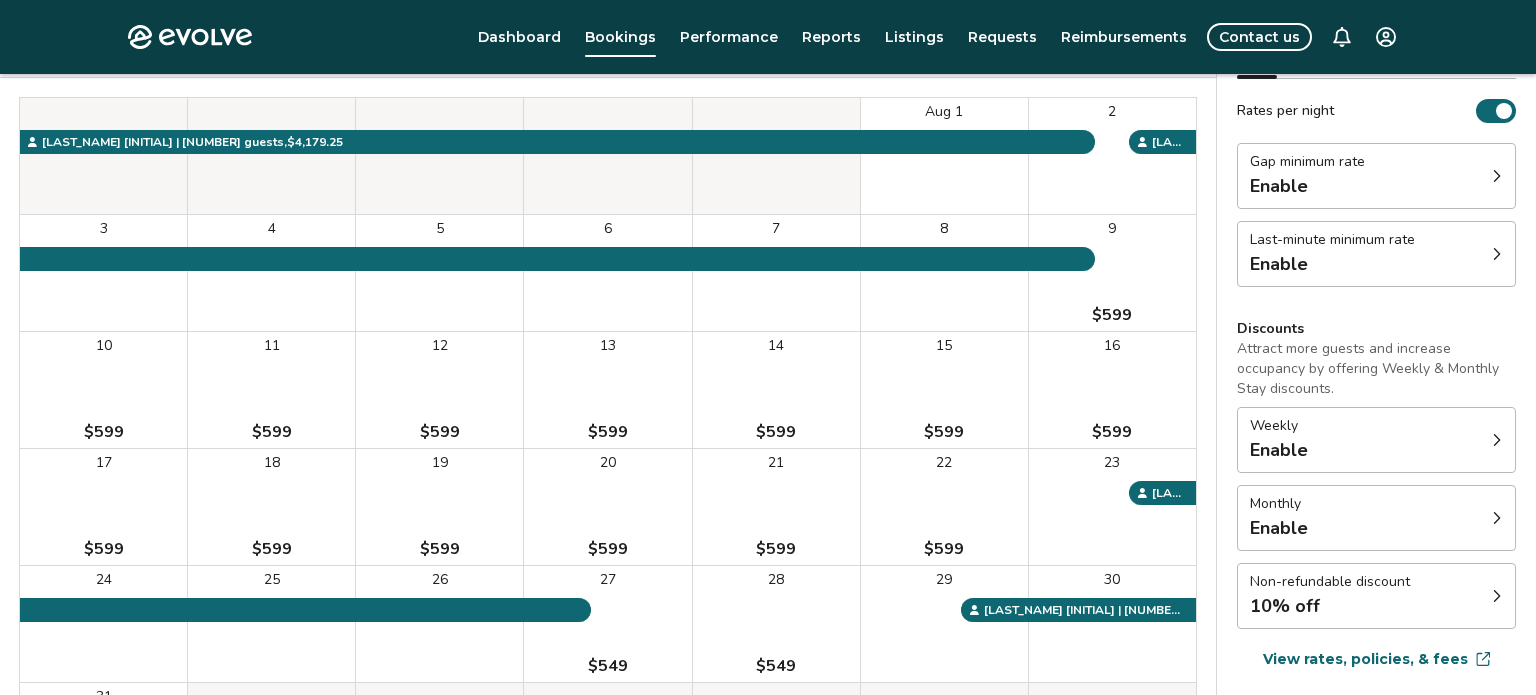 click on "[NUMBER] $[NUMBER]" at bounding box center (1112, 273) 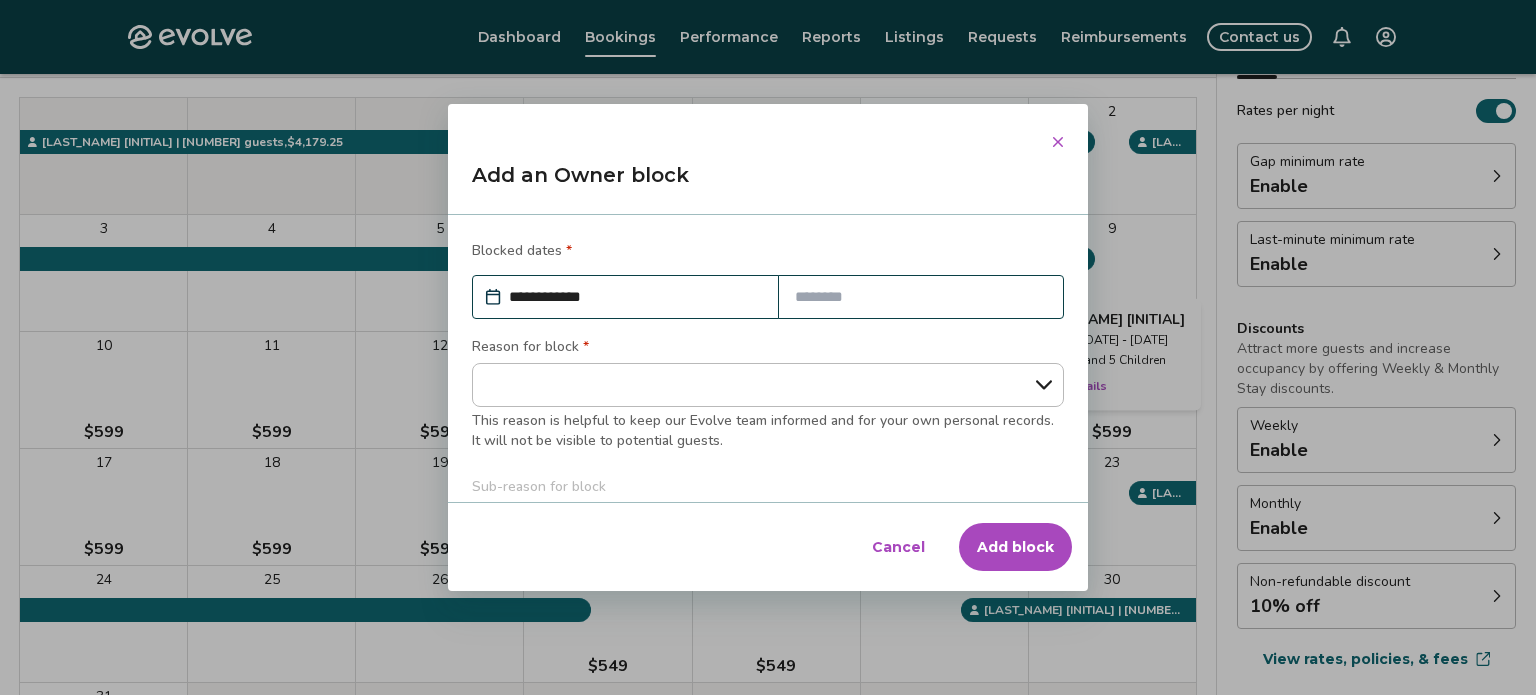 click at bounding box center (921, 297) 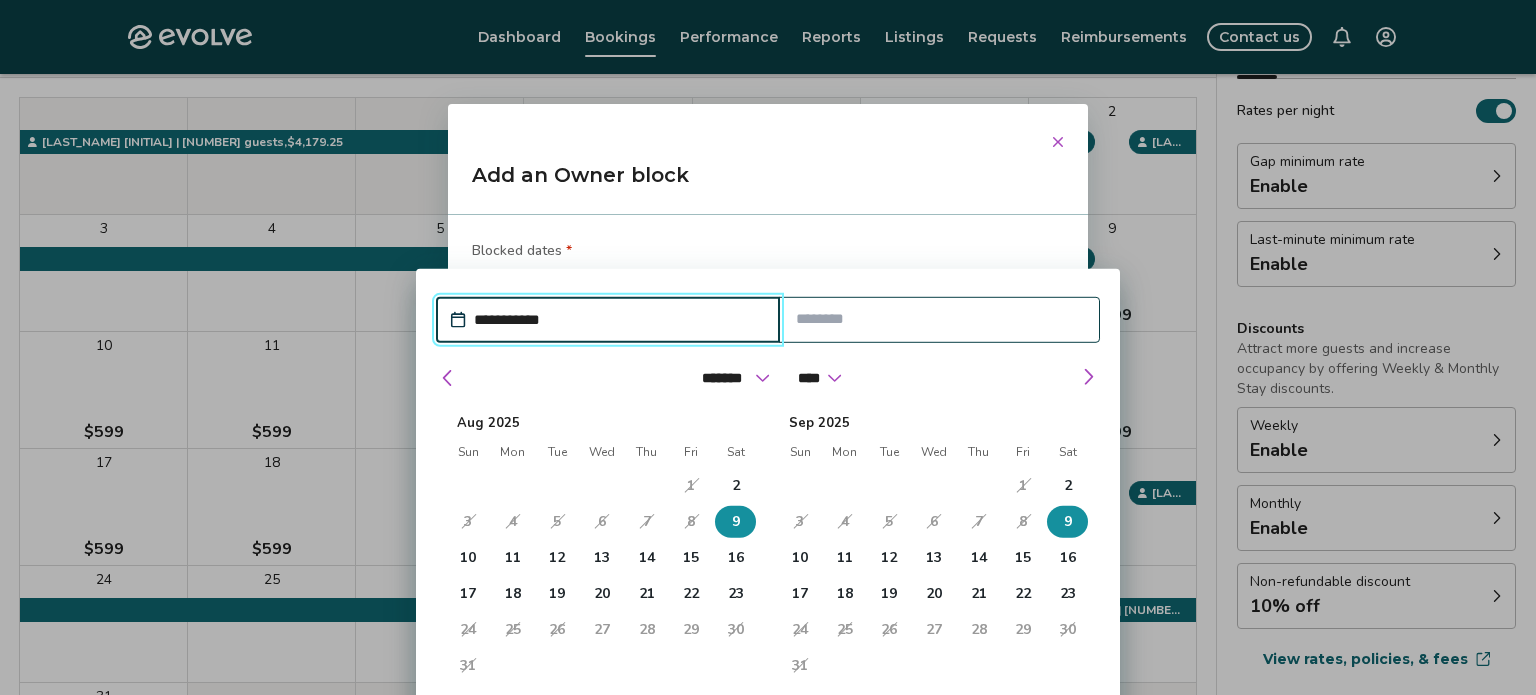 click on "13" at bounding box center [602, 558] 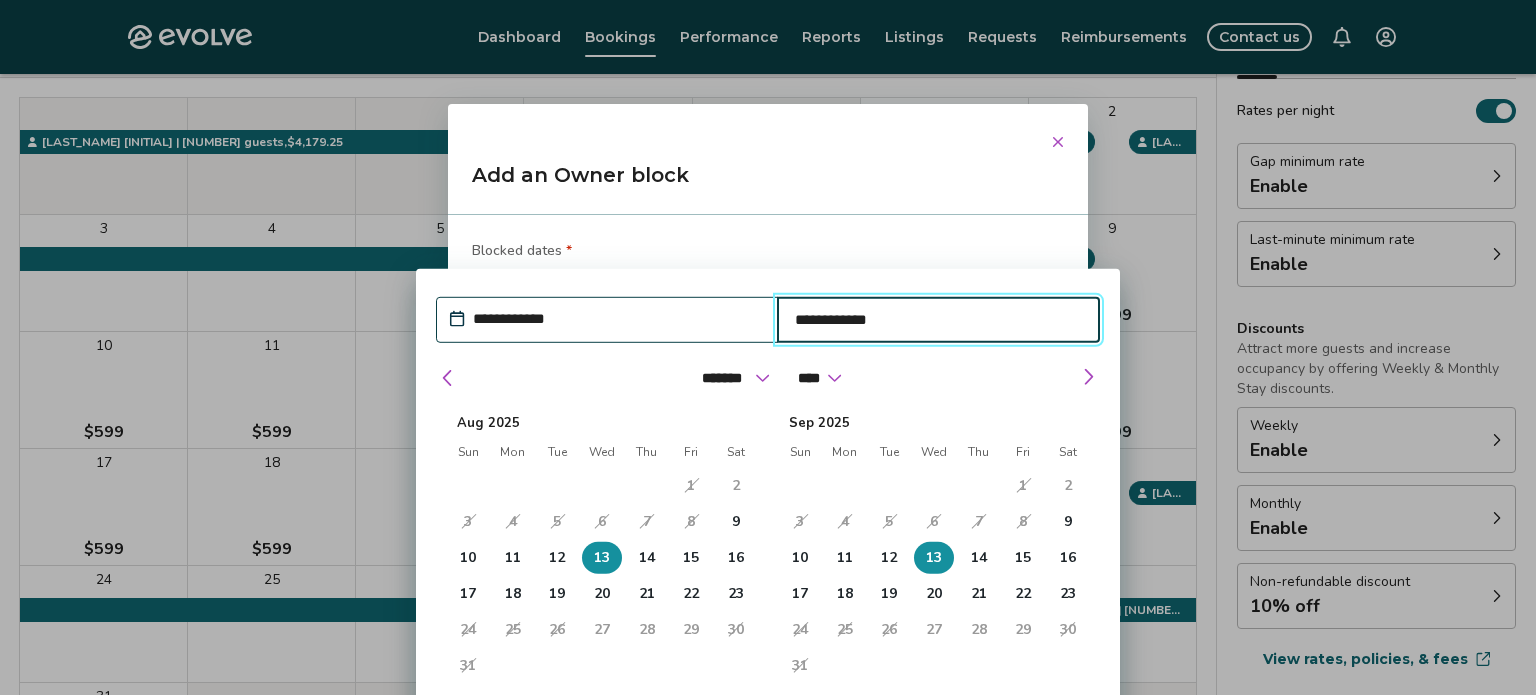 click on "23" at bounding box center (736, 594) 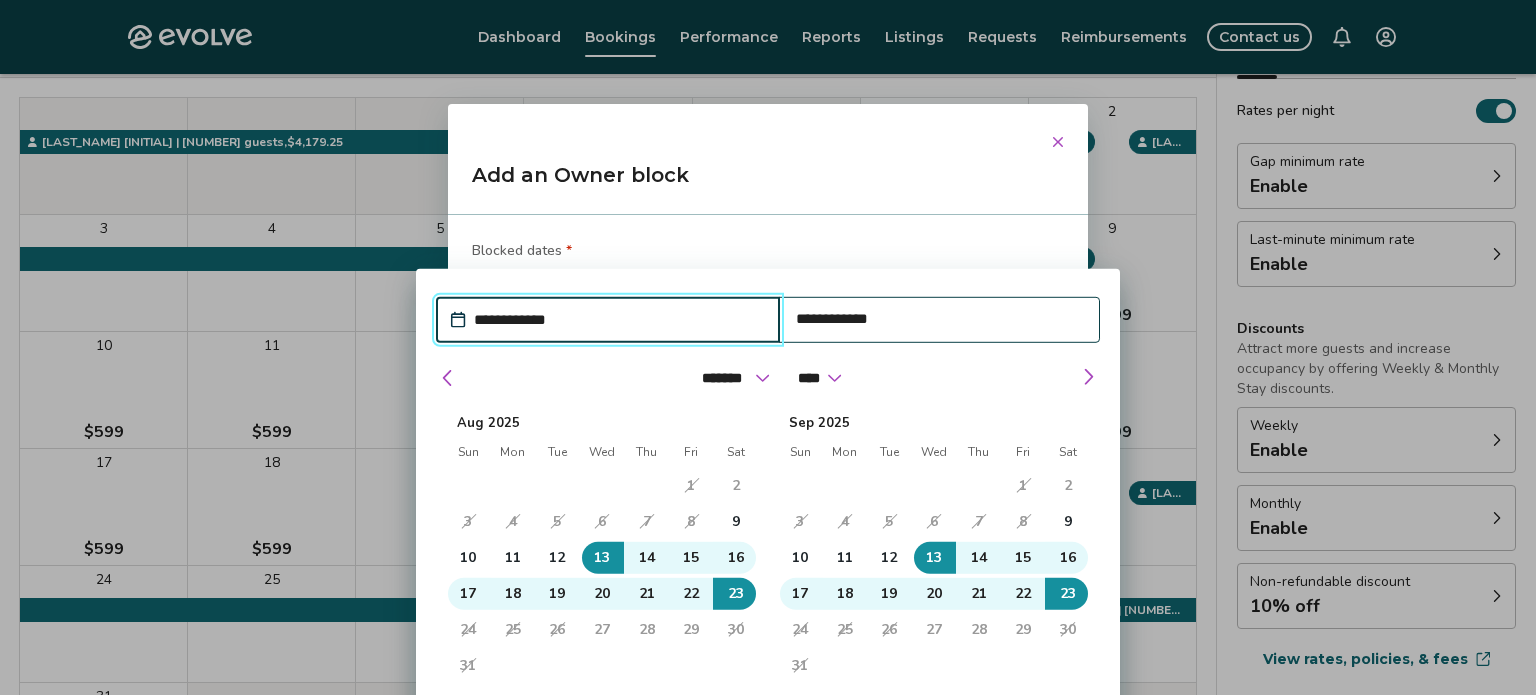 click on "9" at bounding box center (736, 522) 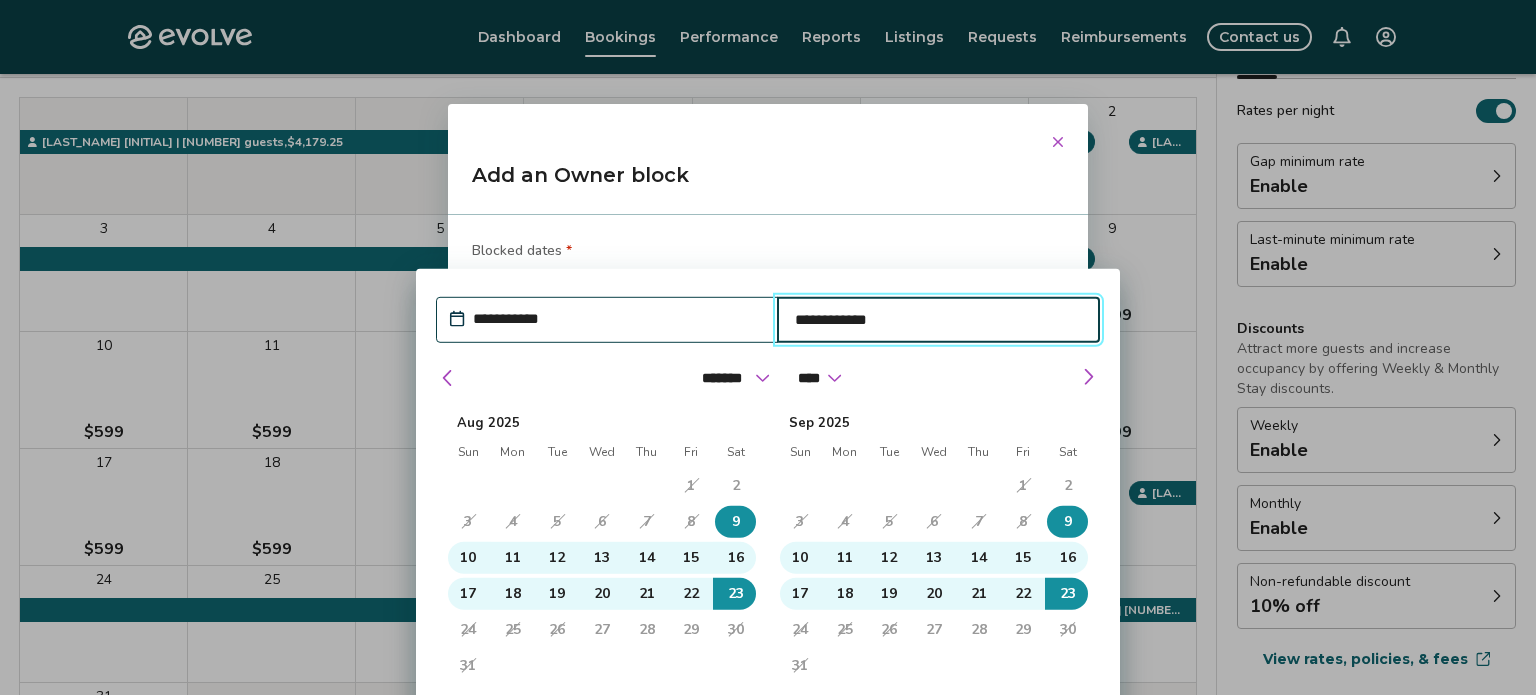 type on "*" 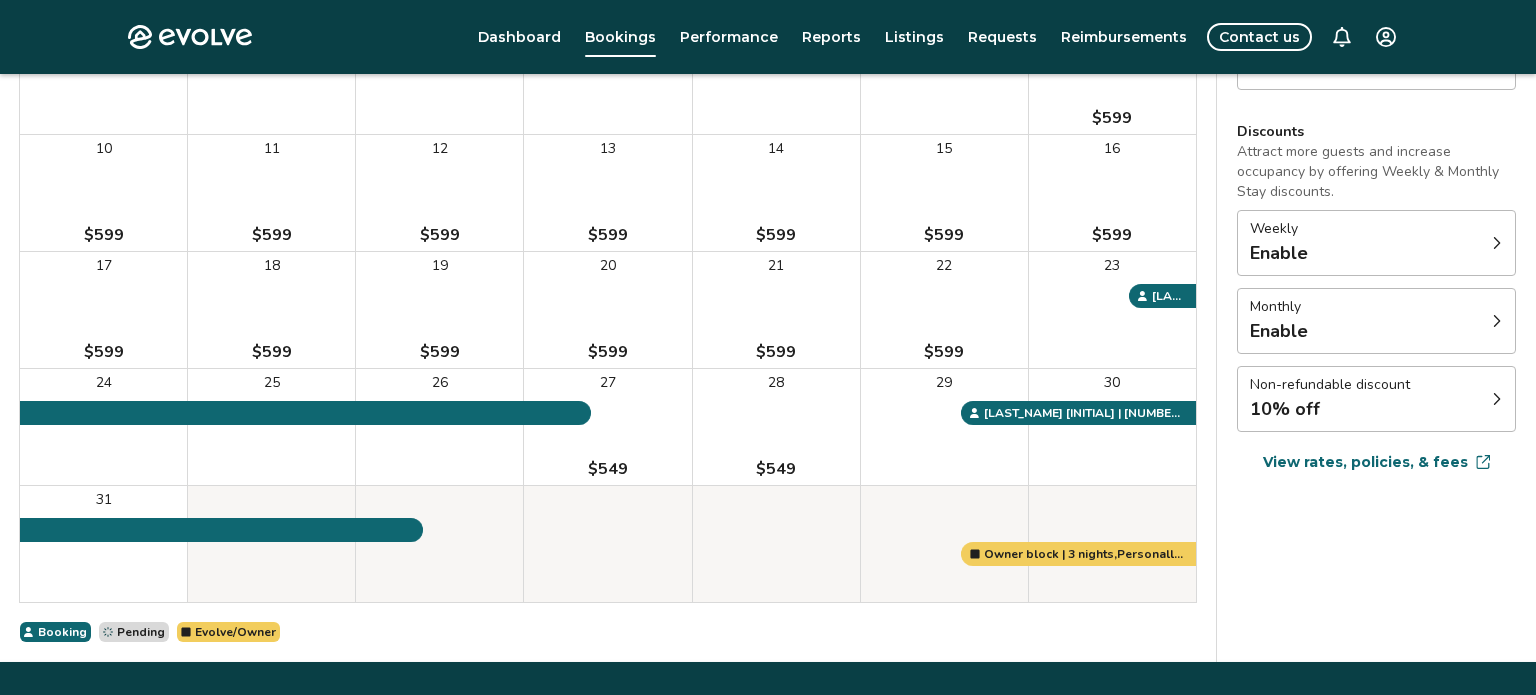 scroll, scrollTop: 407, scrollLeft: 0, axis: vertical 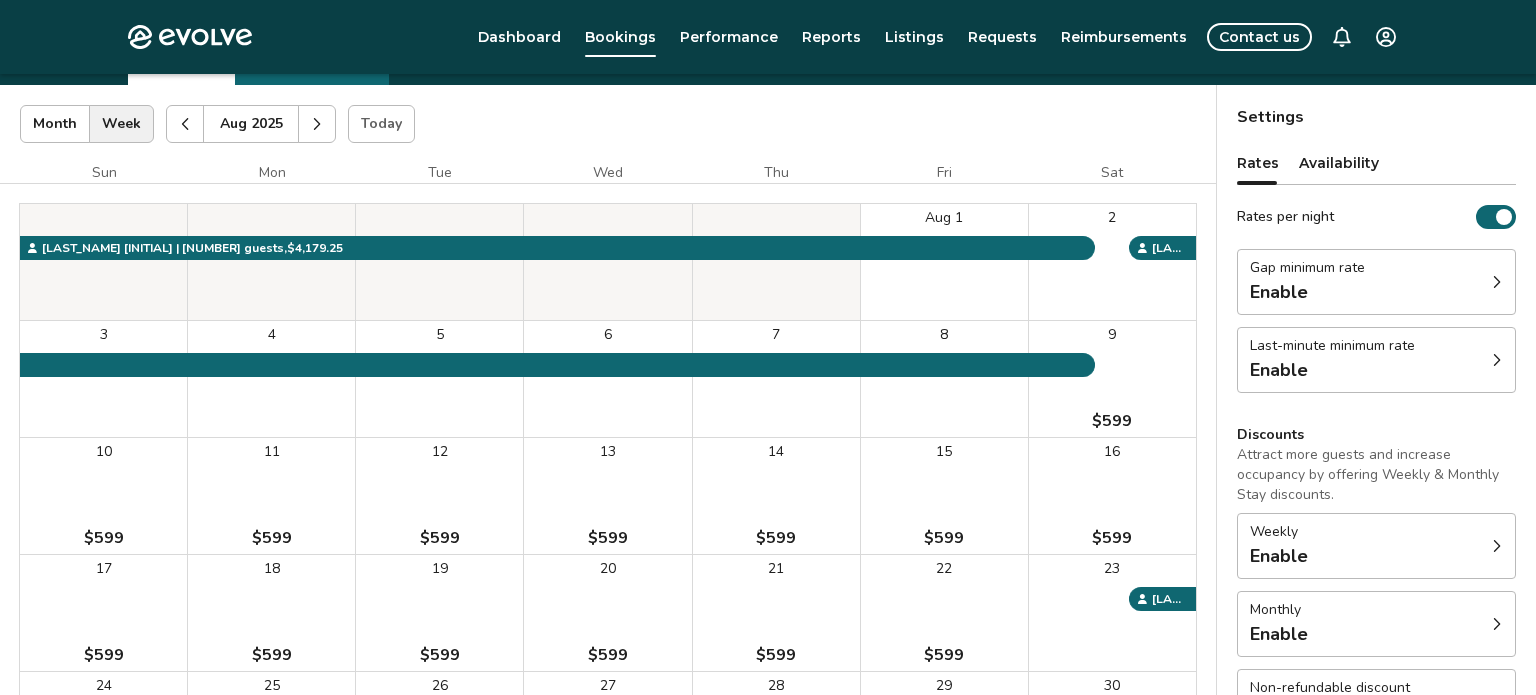 click 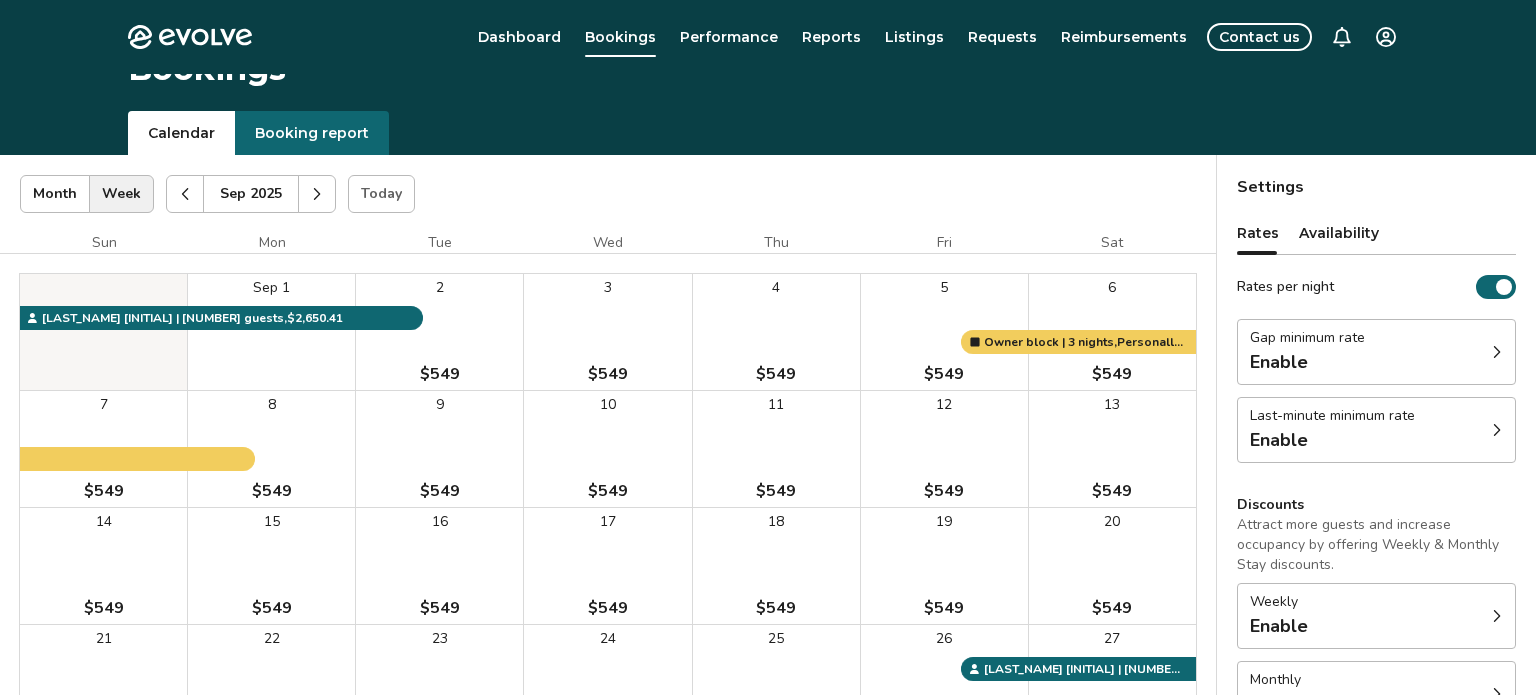 scroll, scrollTop: 0, scrollLeft: 0, axis: both 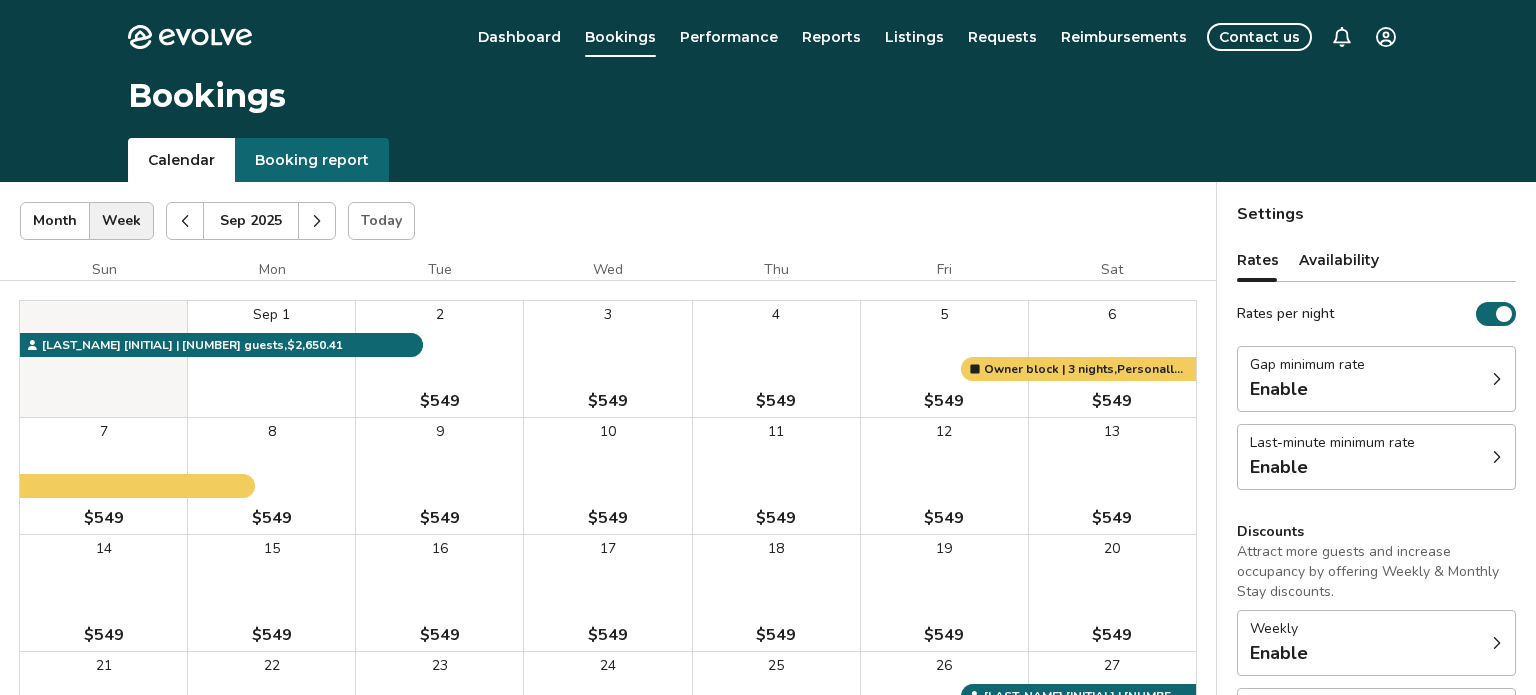 click 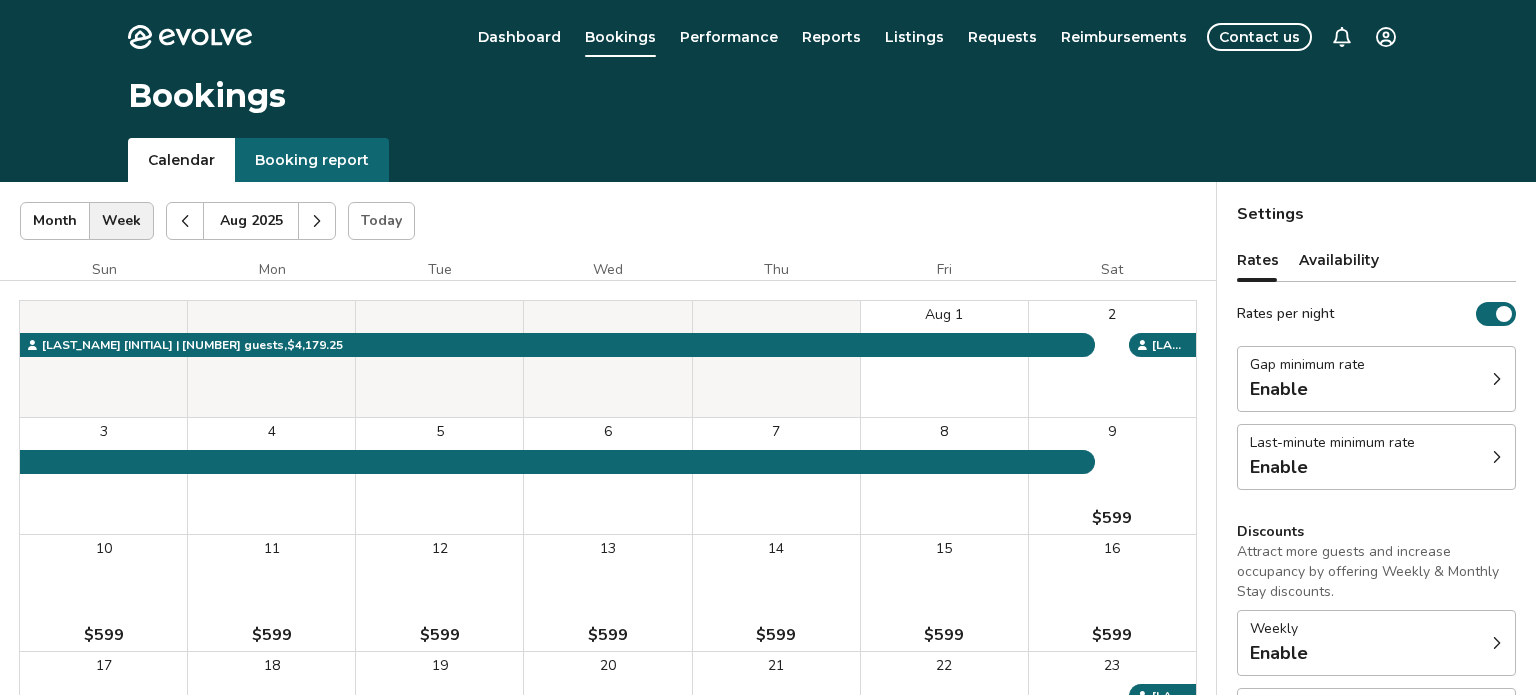 click 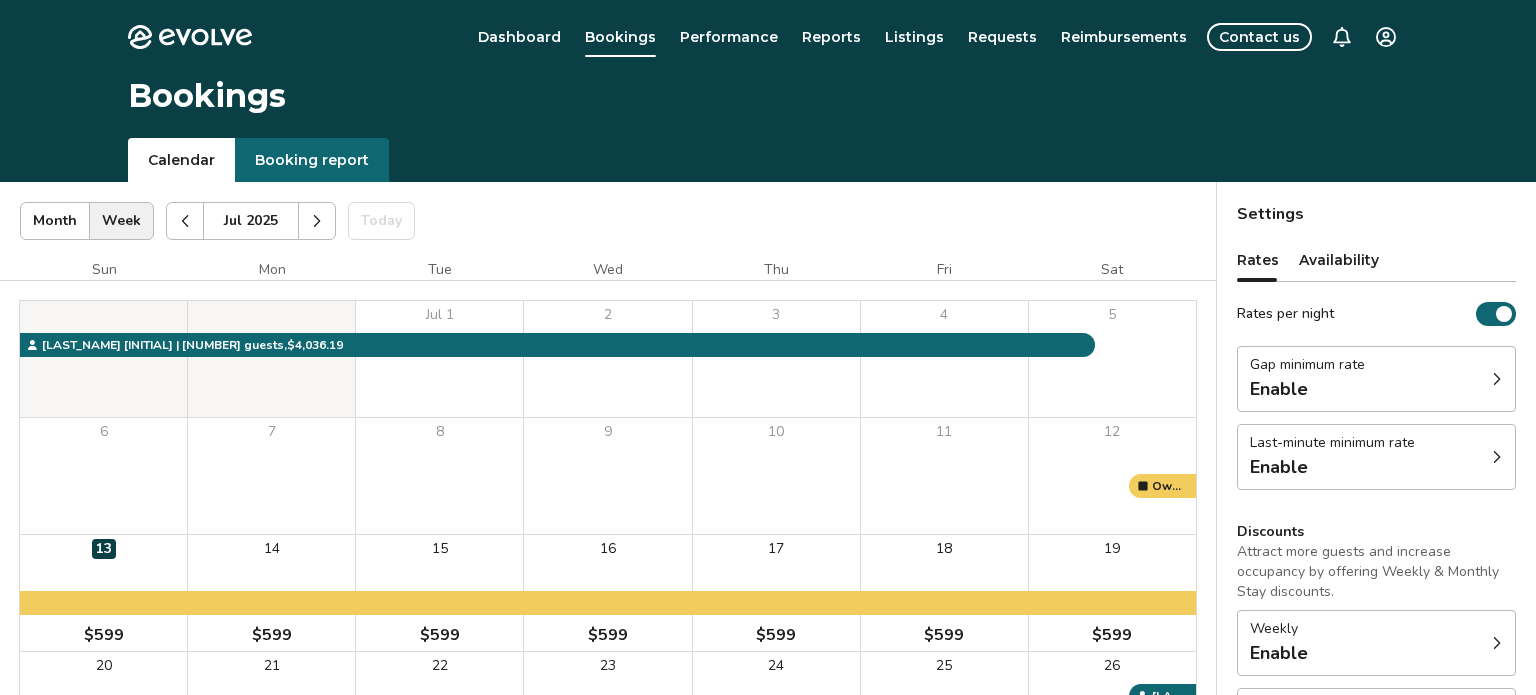 click 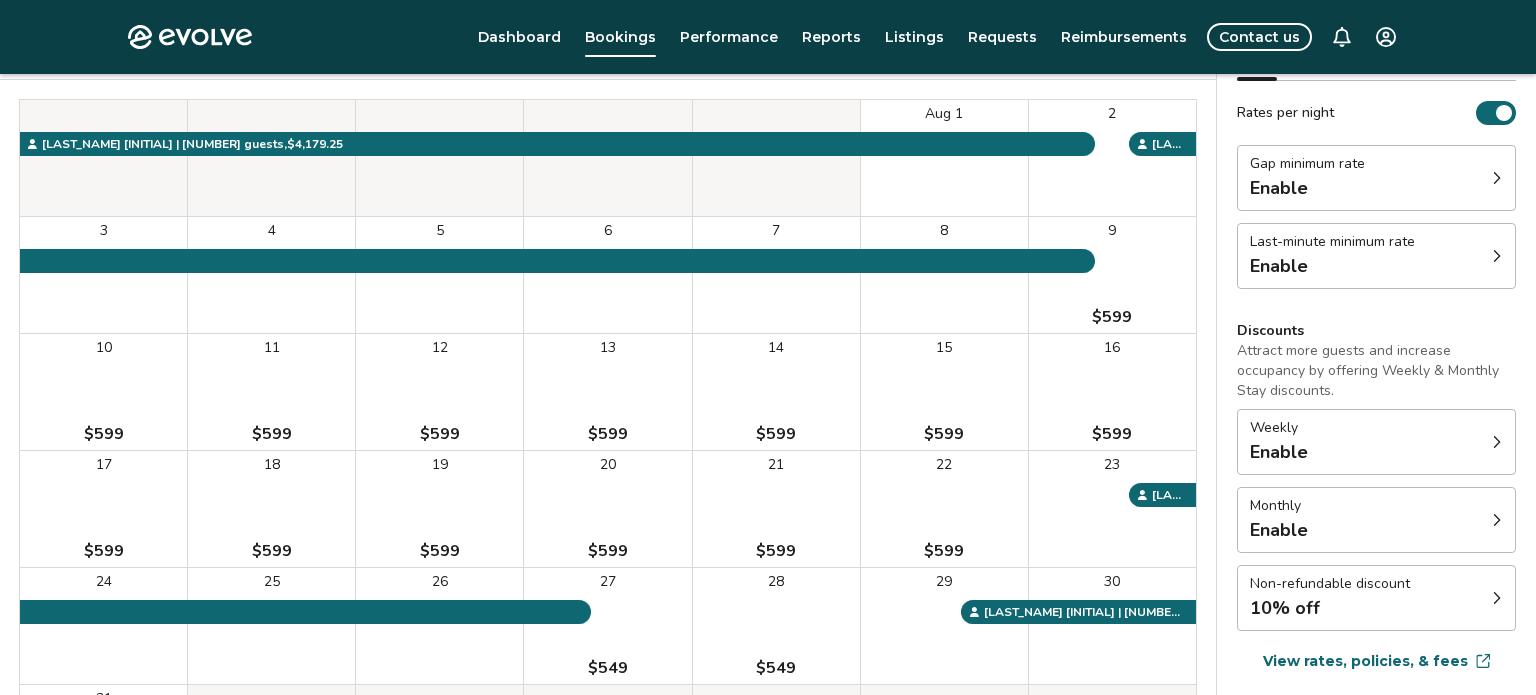 scroll, scrollTop: 203, scrollLeft: 0, axis: vertical 